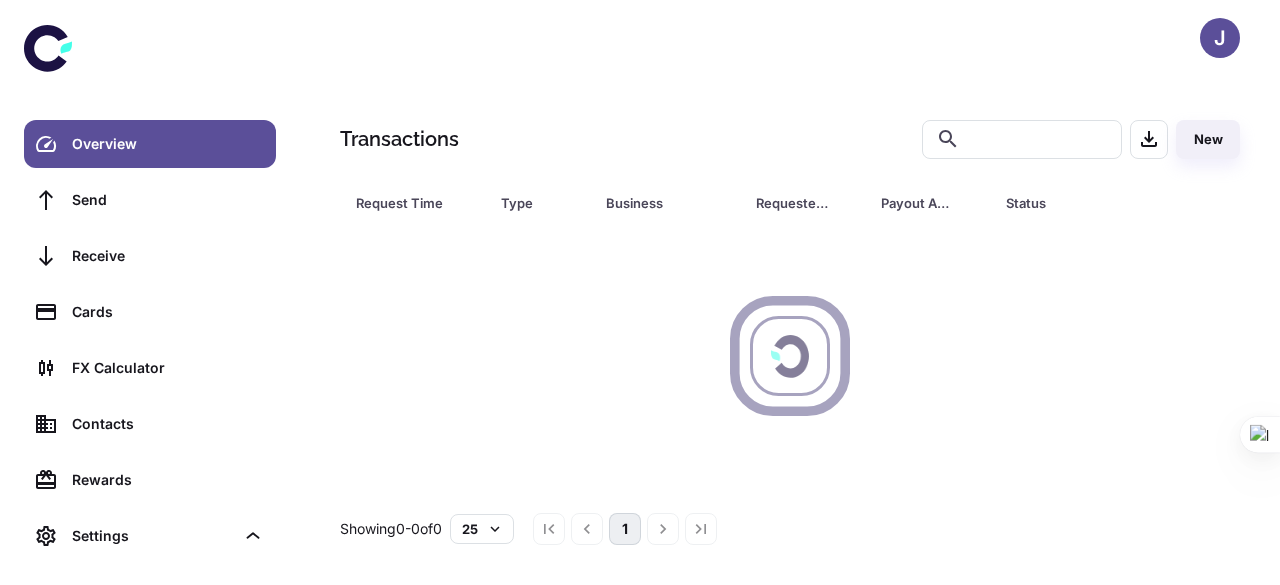 scroll, scrollTop: 0, scrollLeft: 0, axis: both 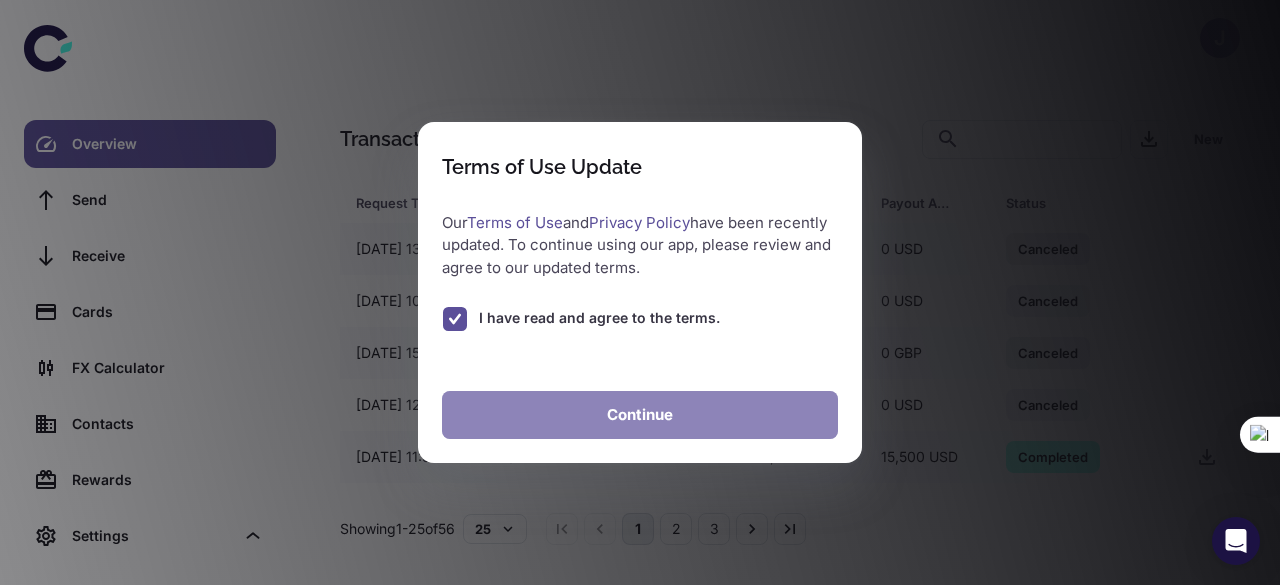 click on "Continue" at bounding box center [640, 415] 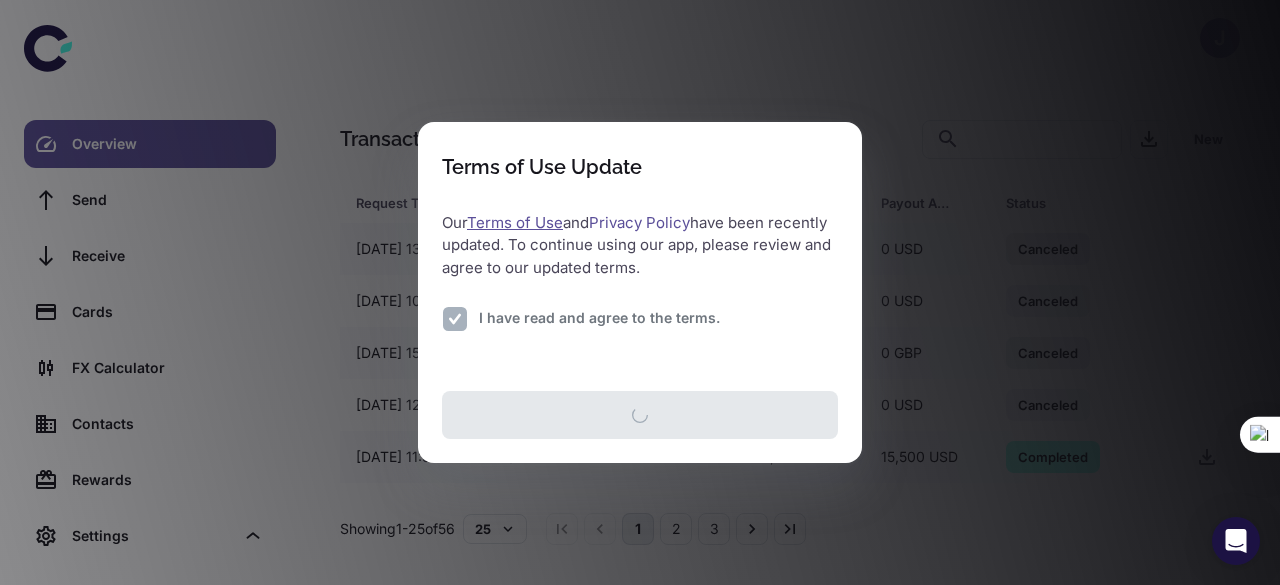 click on "Terms of Use" at bounding box center [515, 222] 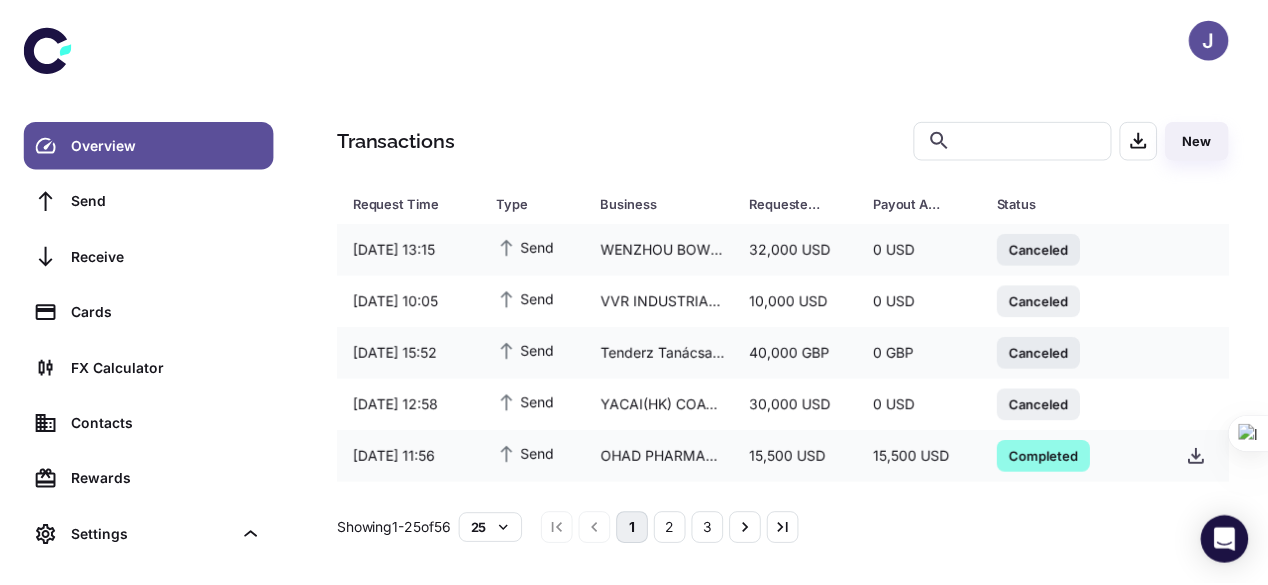 scroll, scrollTop: 0, scrollLeft: 0, axis: both 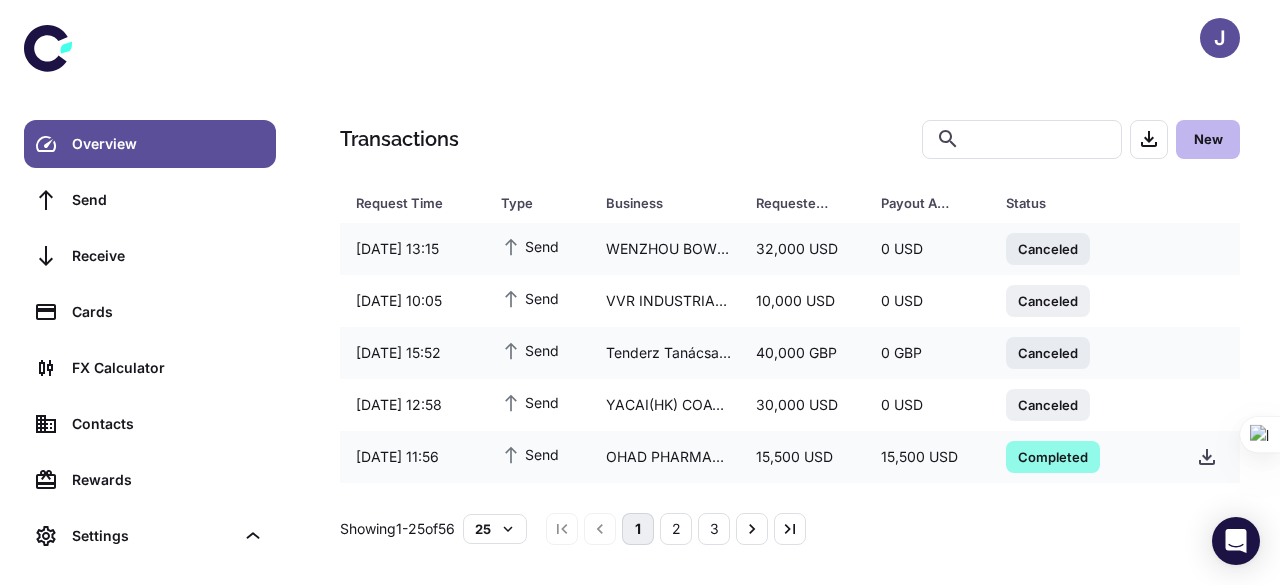 click on "New" at bounding box center (1208, 139) 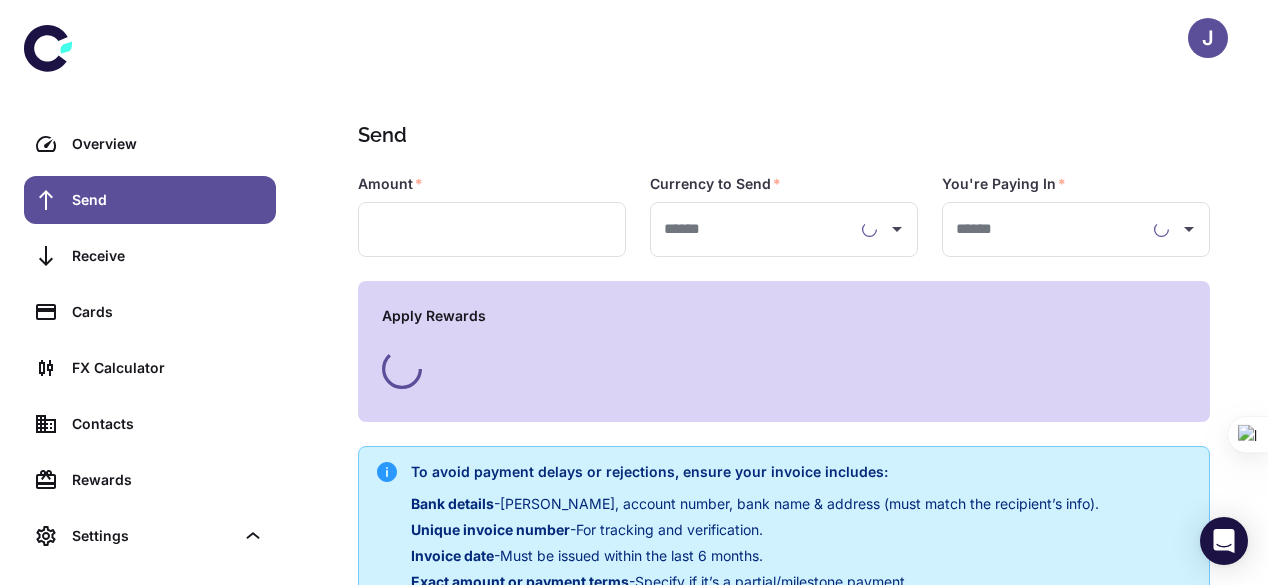 type on "**********" 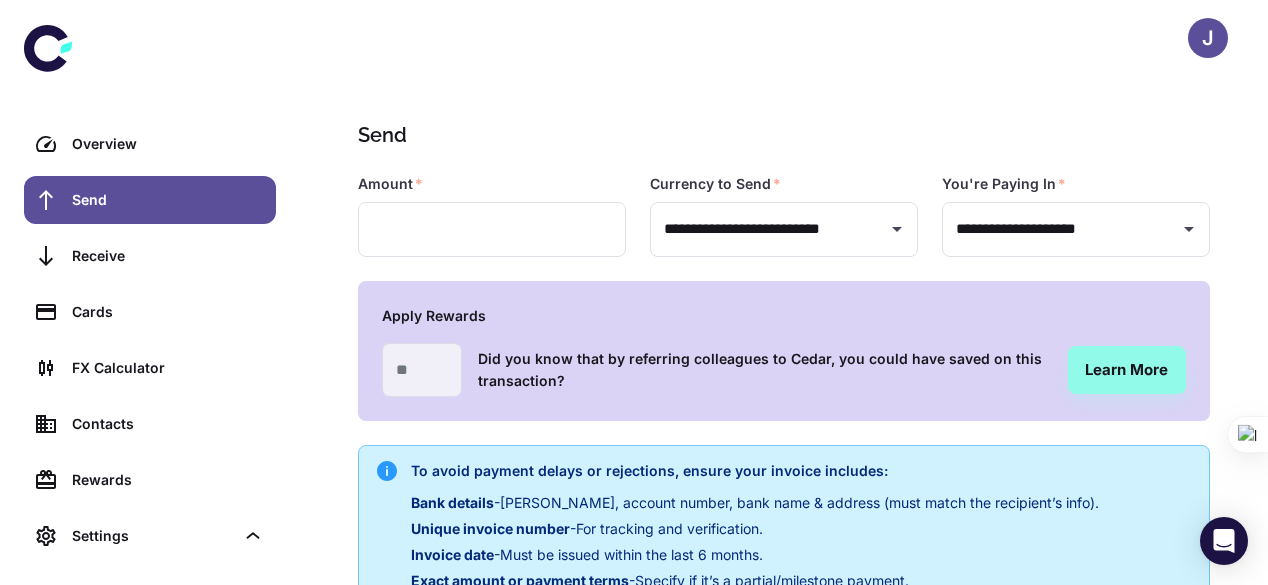 type on "**********" 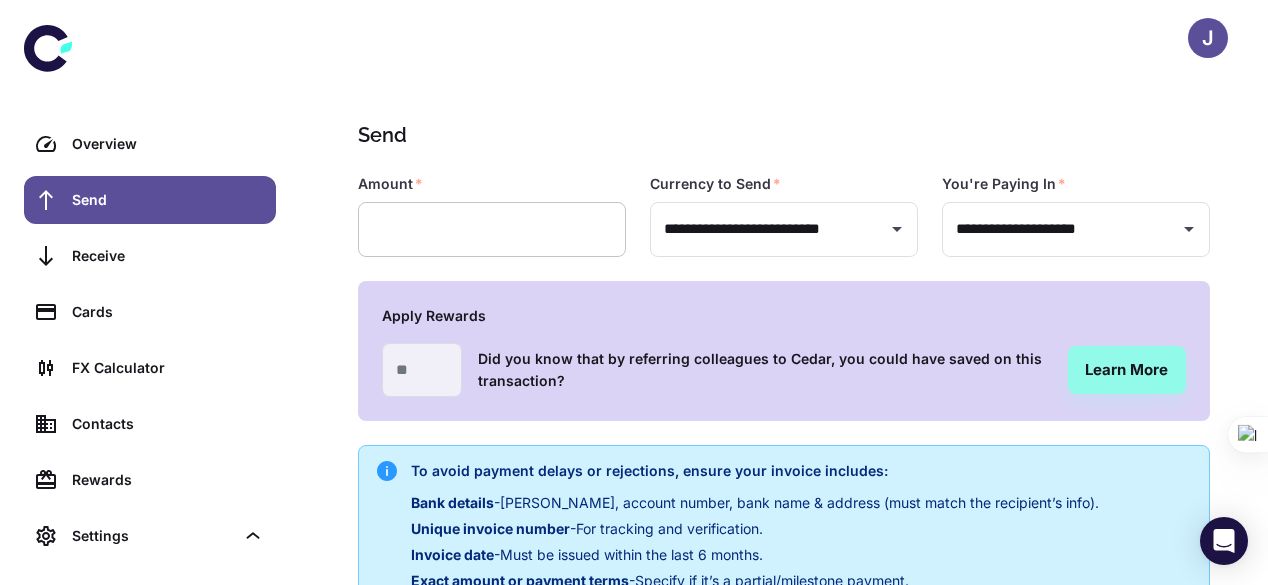 click at bounding box center [492, 229] 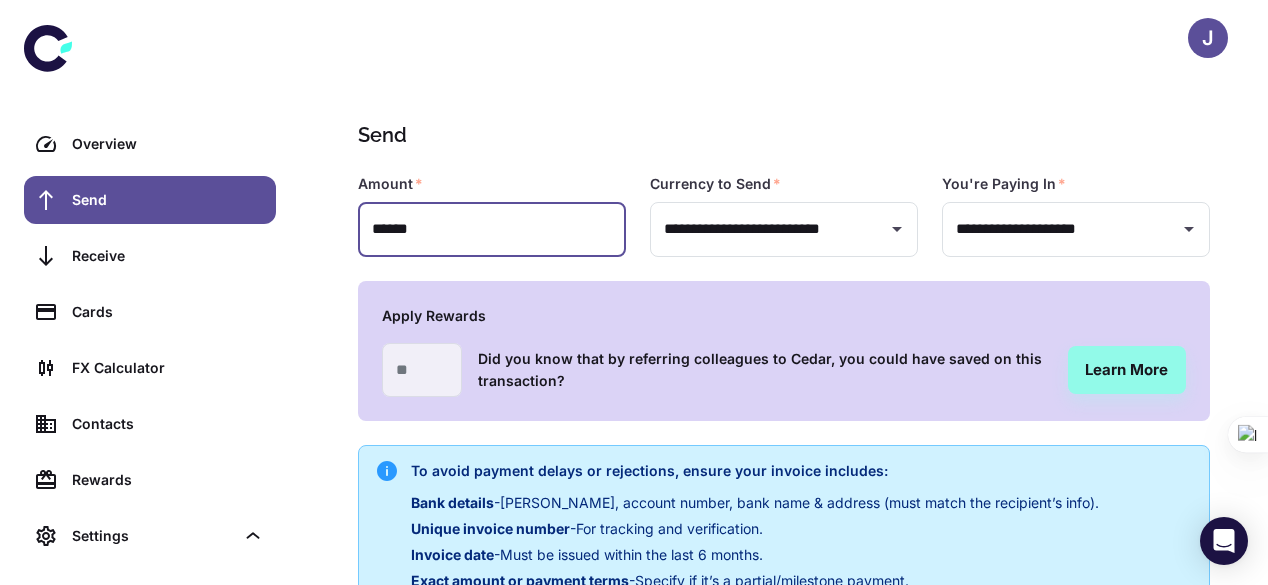 type on "******" 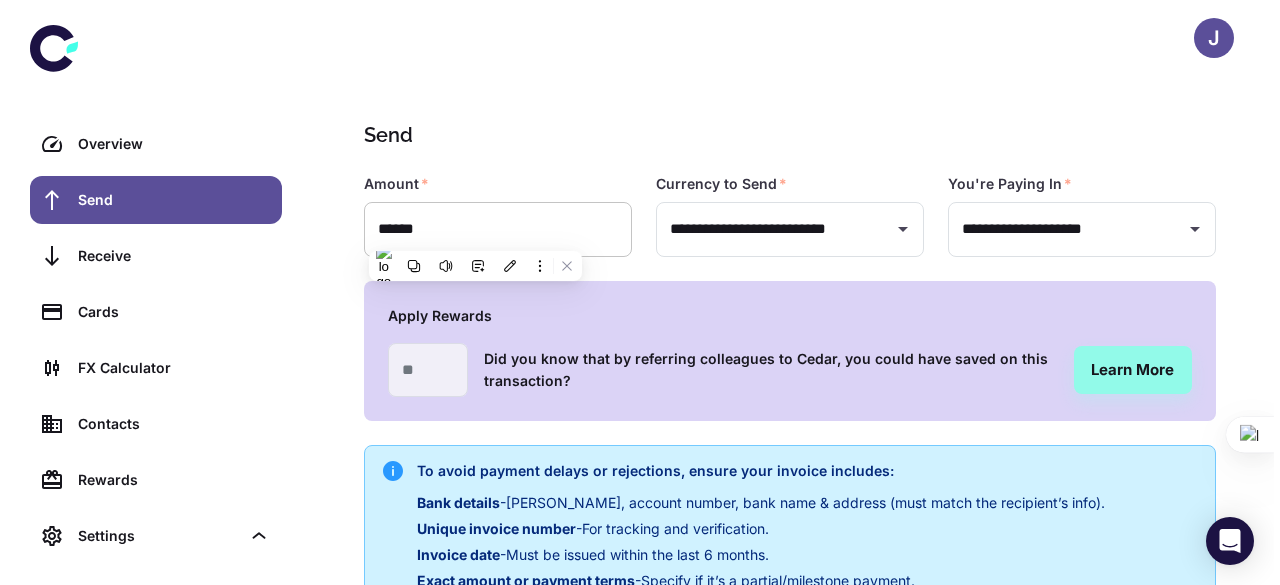 scroll, scrollTop: 421, scrollLeft: 0, axis: vertical 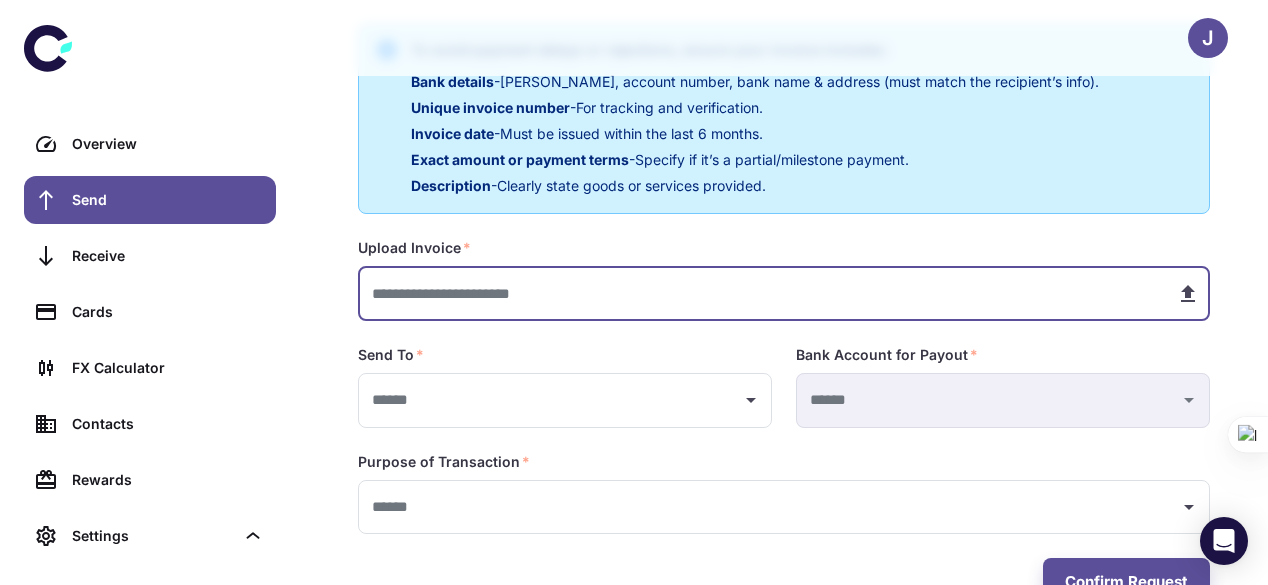 click 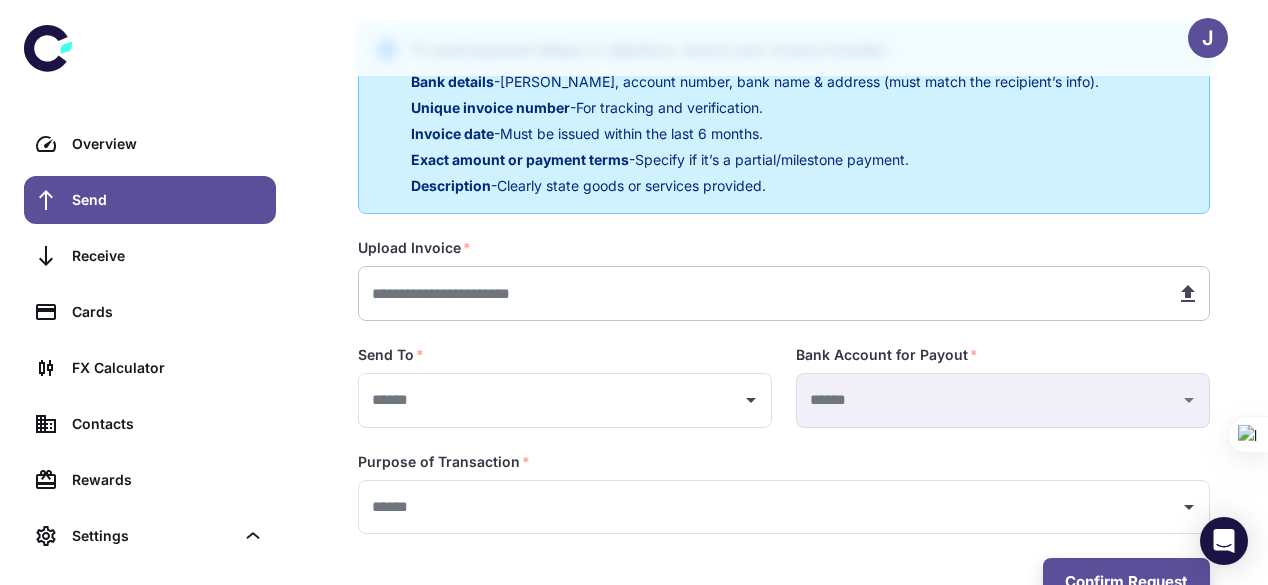 type on "**********" 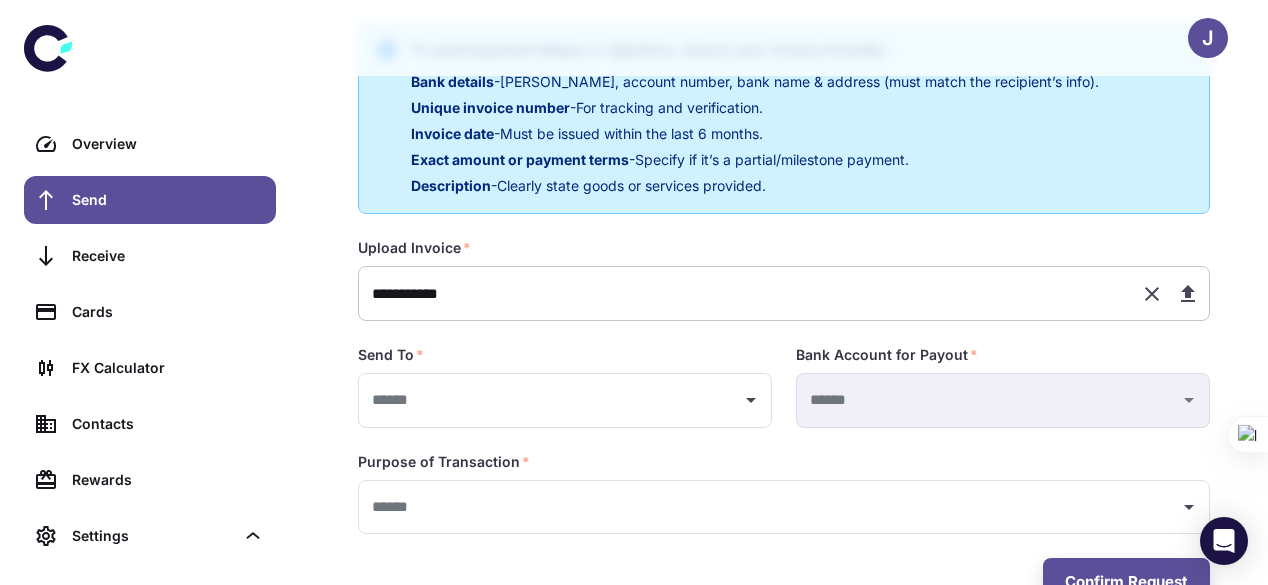 type 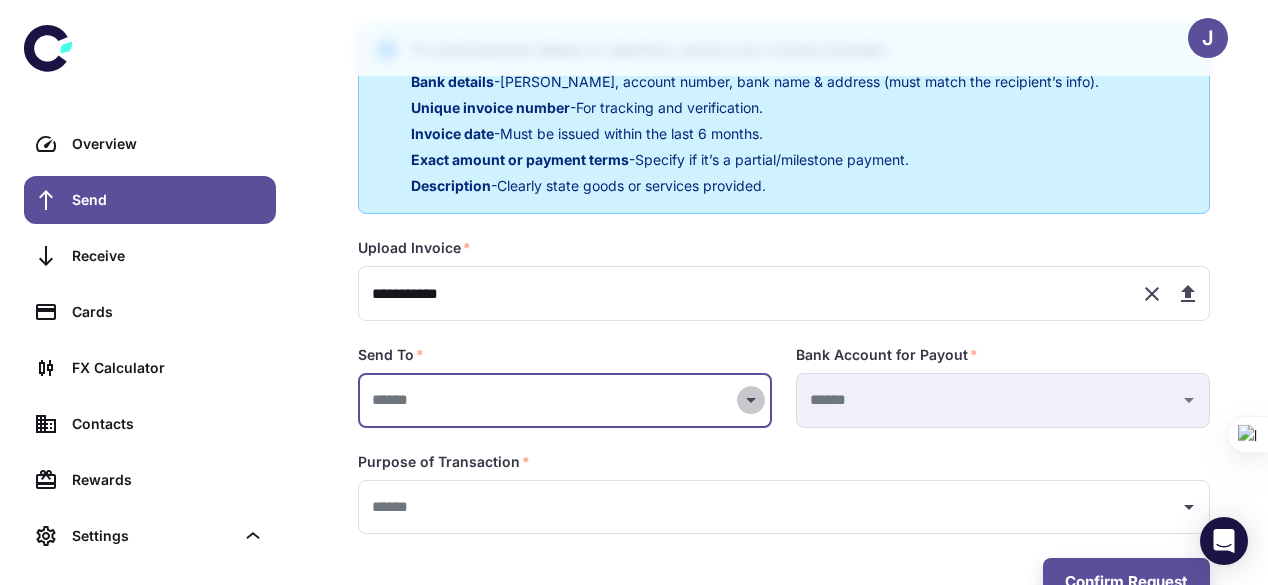 click 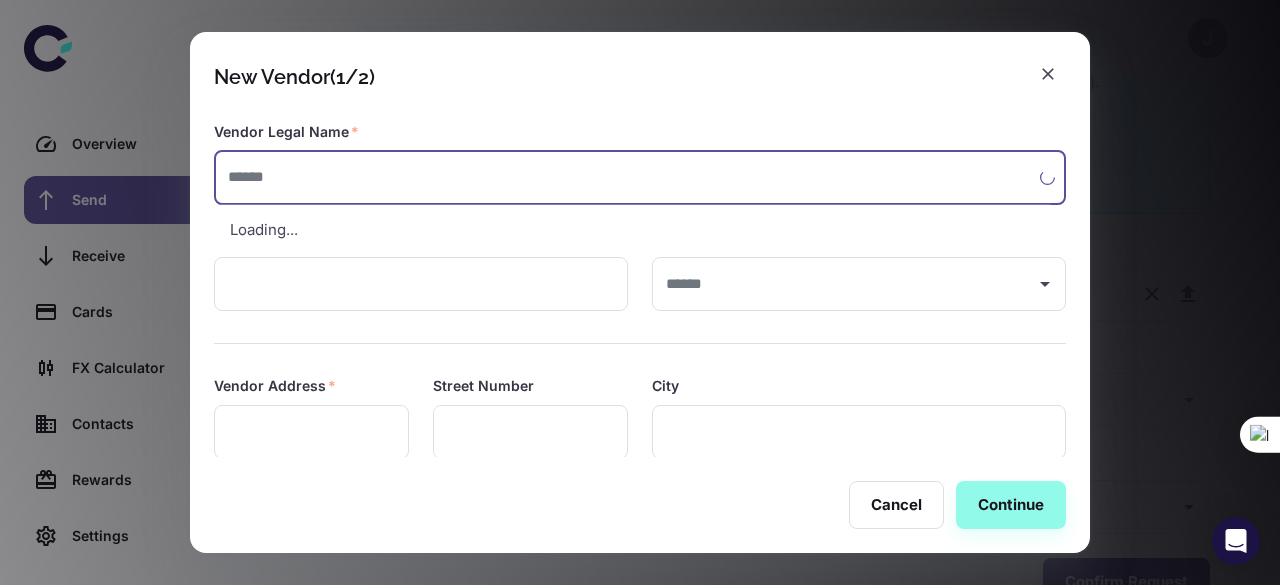 click at bounding box center (627, 177) 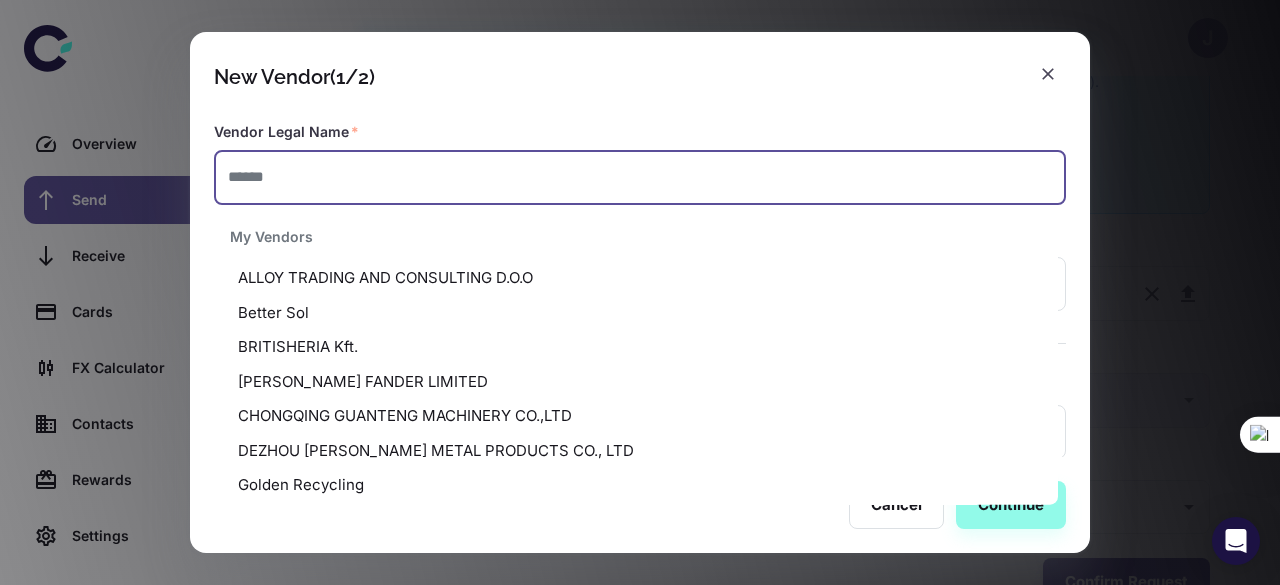 paste on "**********" 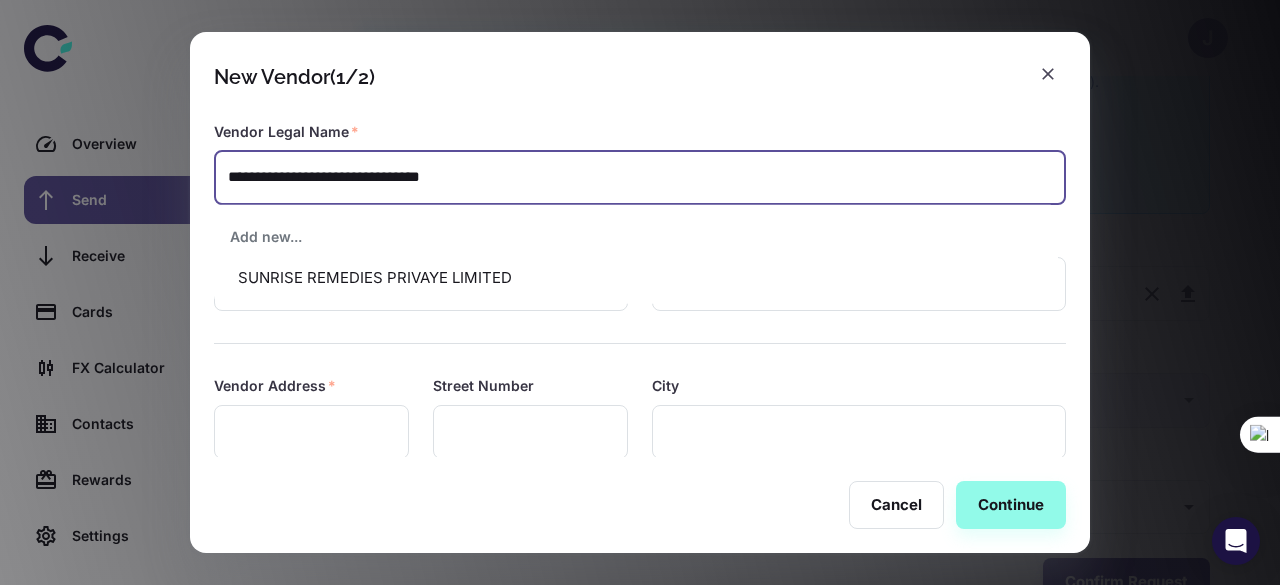 click on "SUNRISE REMEDIES PRIVAYE LIMITED" at bounding box center [636, 278] 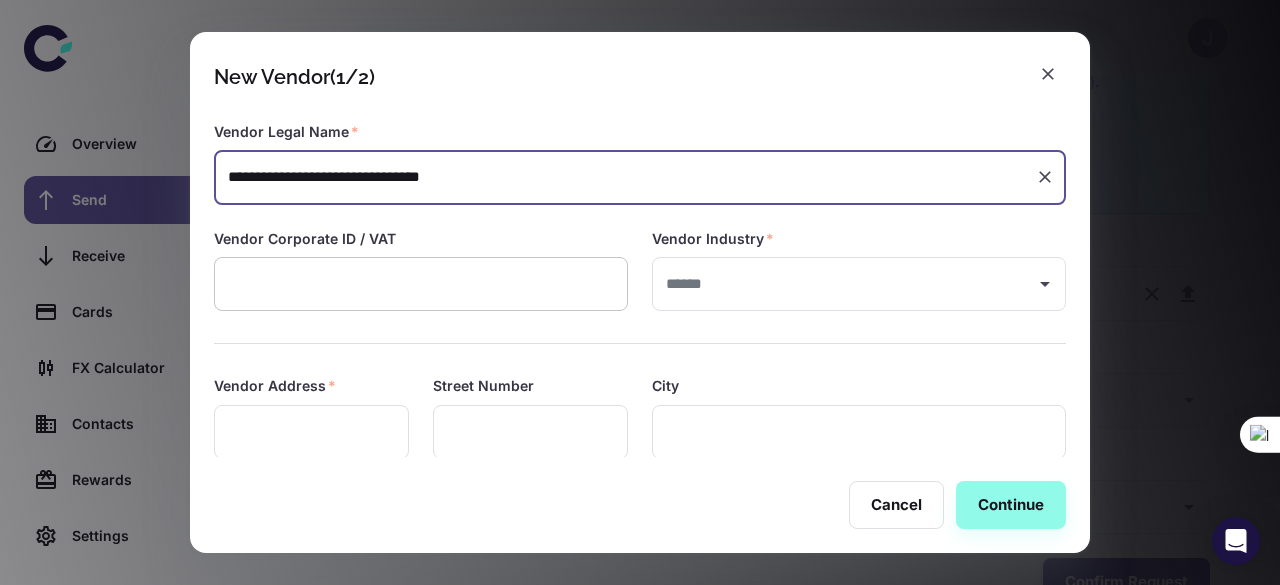 type on "**********" 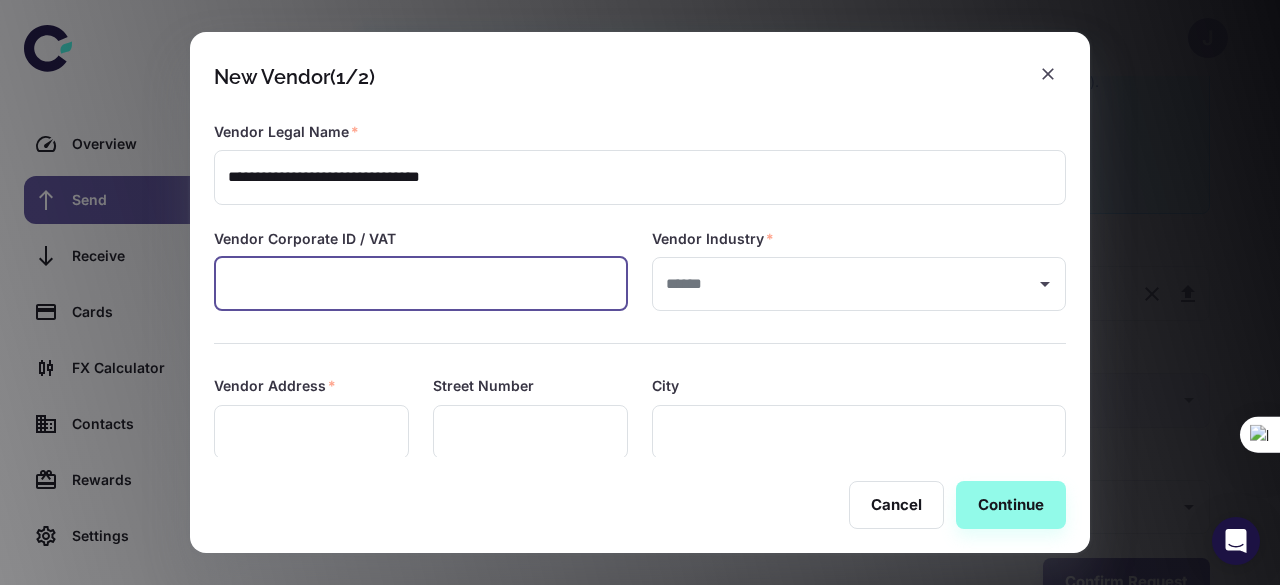 click at bounding box center (421, 284) 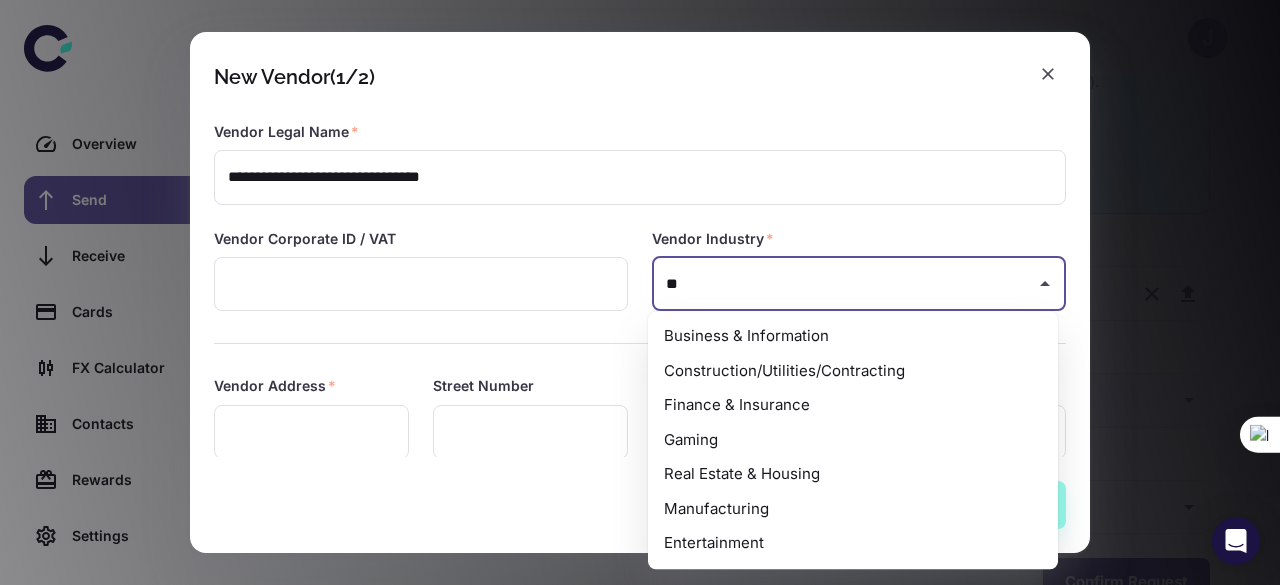 type on "*" 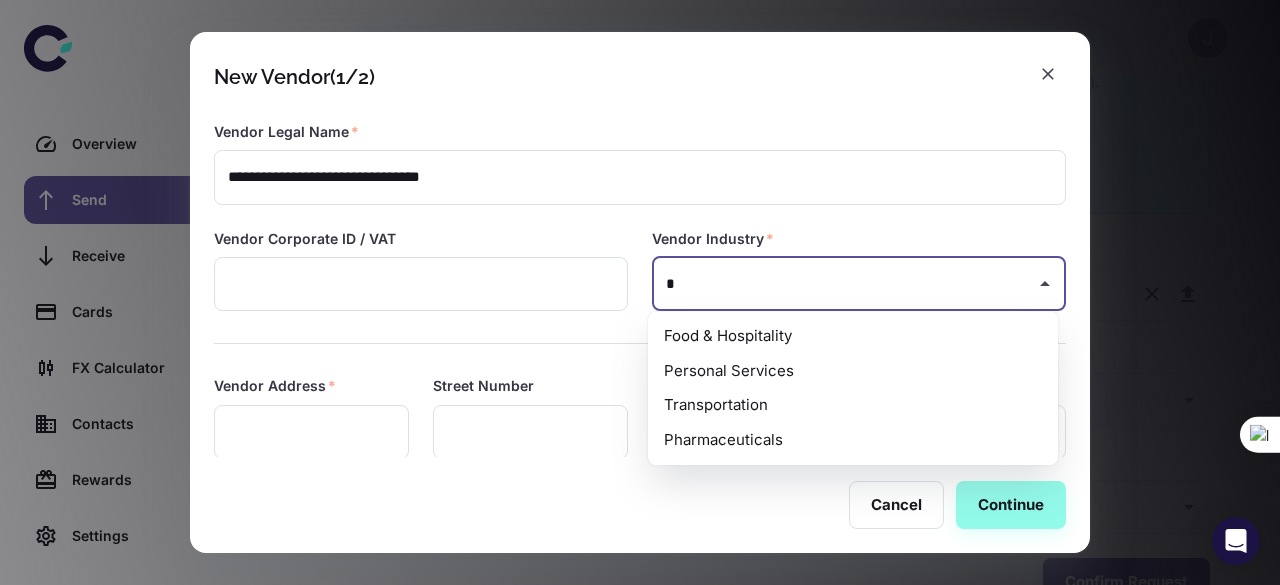 click on "Pharmaceuticals" at bounding box center [853, 440] 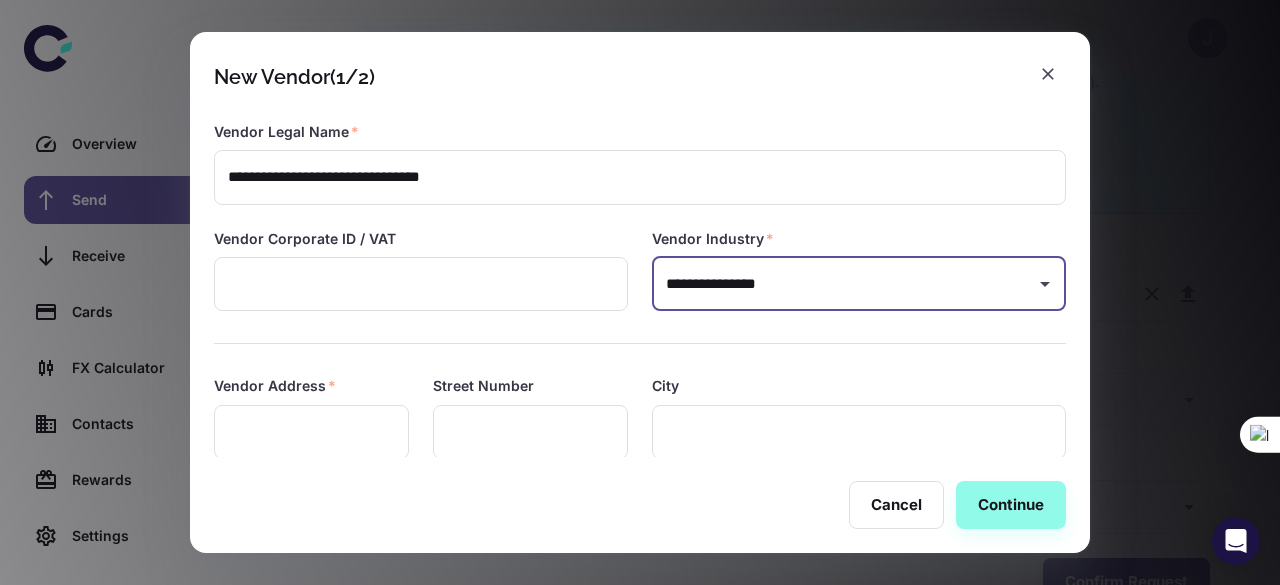 type on "**********" 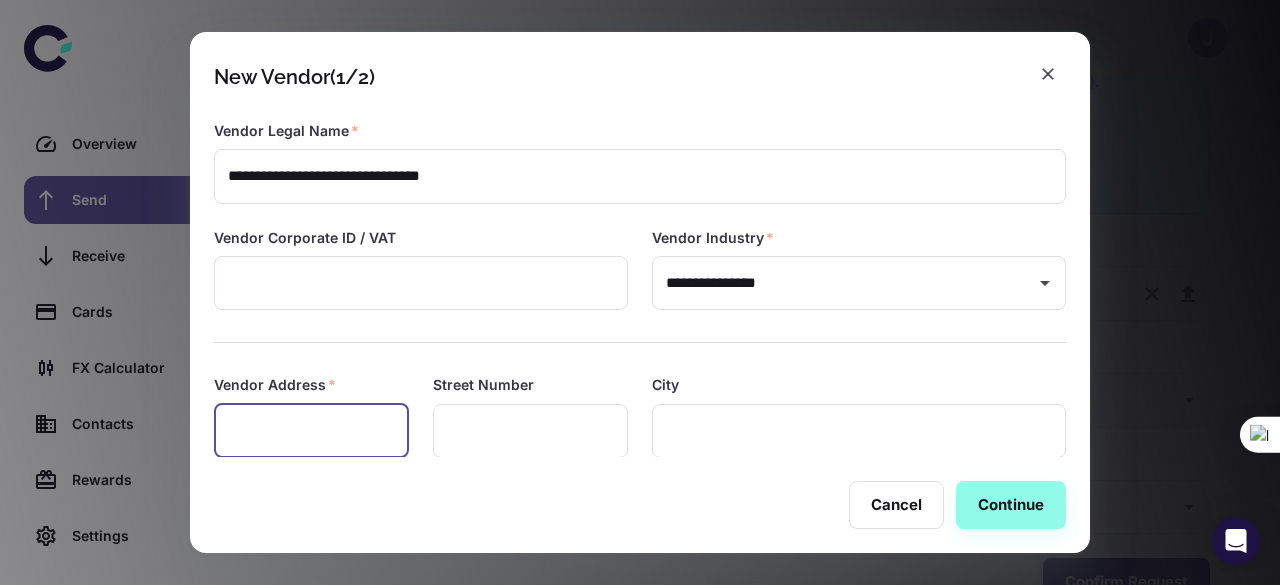 click at bounding box center (311, 431) 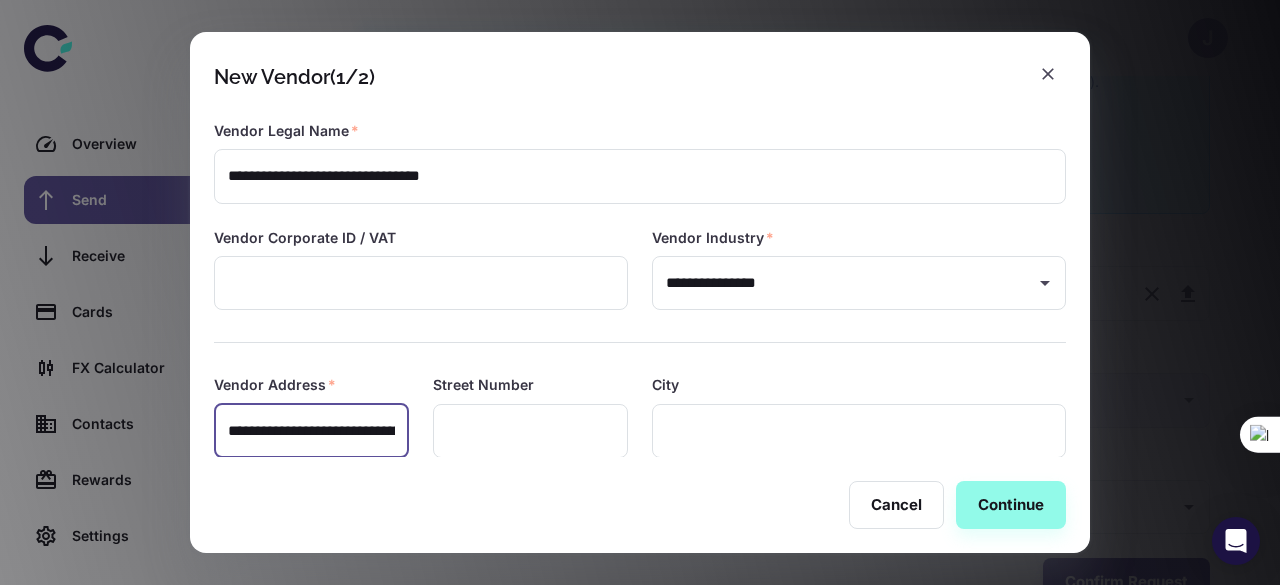scroll, scrollTop: 0, scrollLeft: 59, axis: horizontal 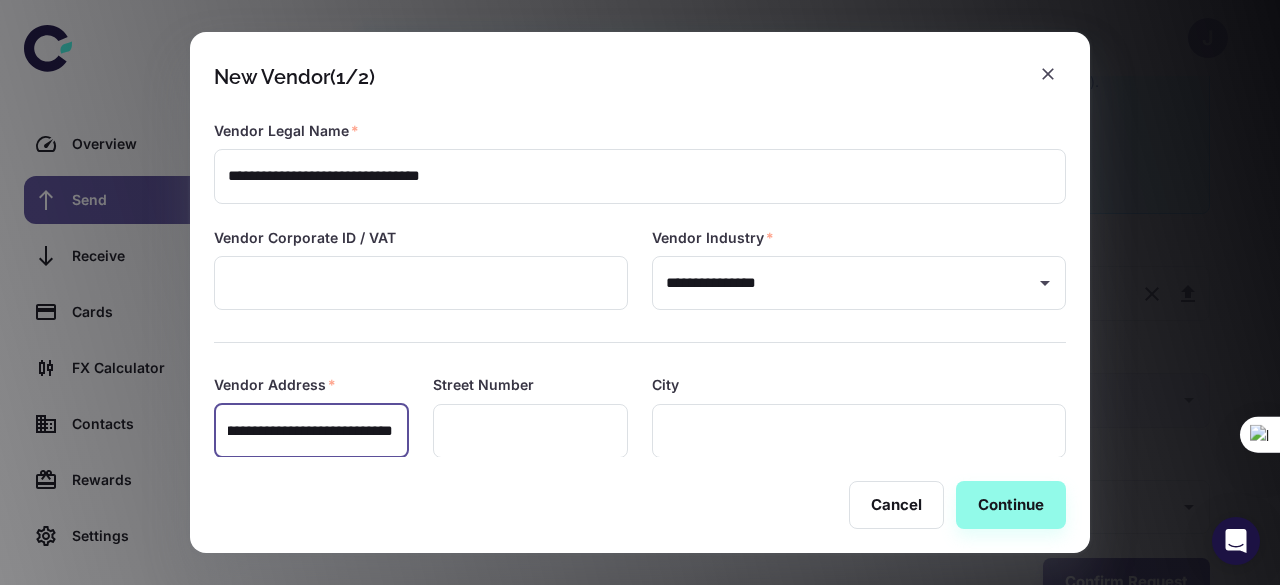 click on "**********" at bounding box center (310, 431) 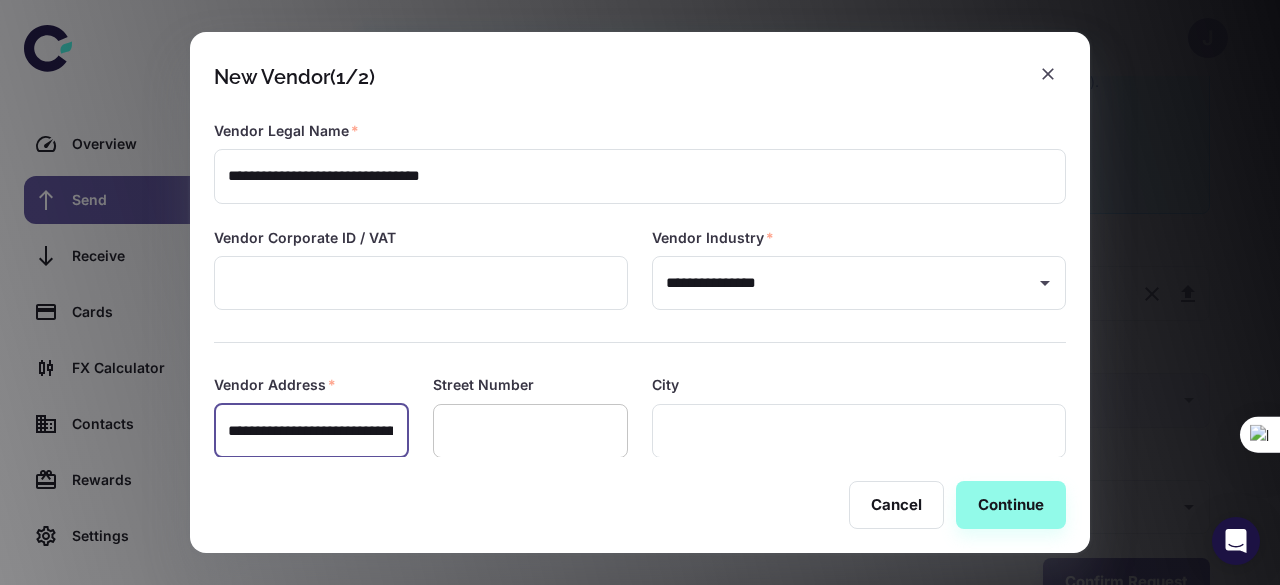 type on "**********" 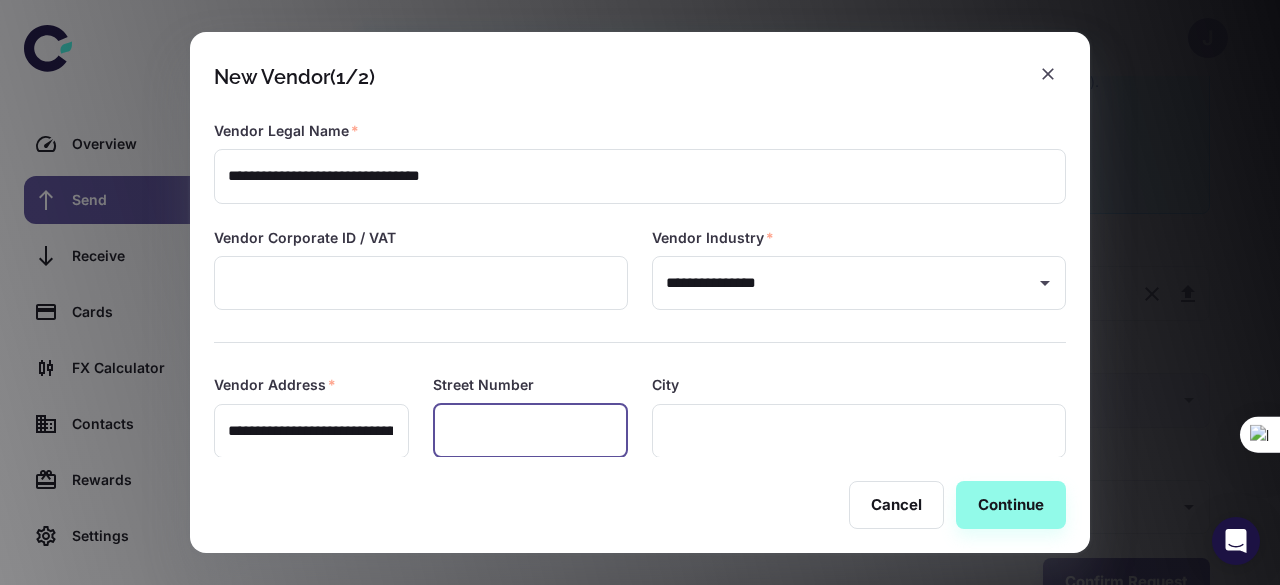 click at bounding box center (530, 431) 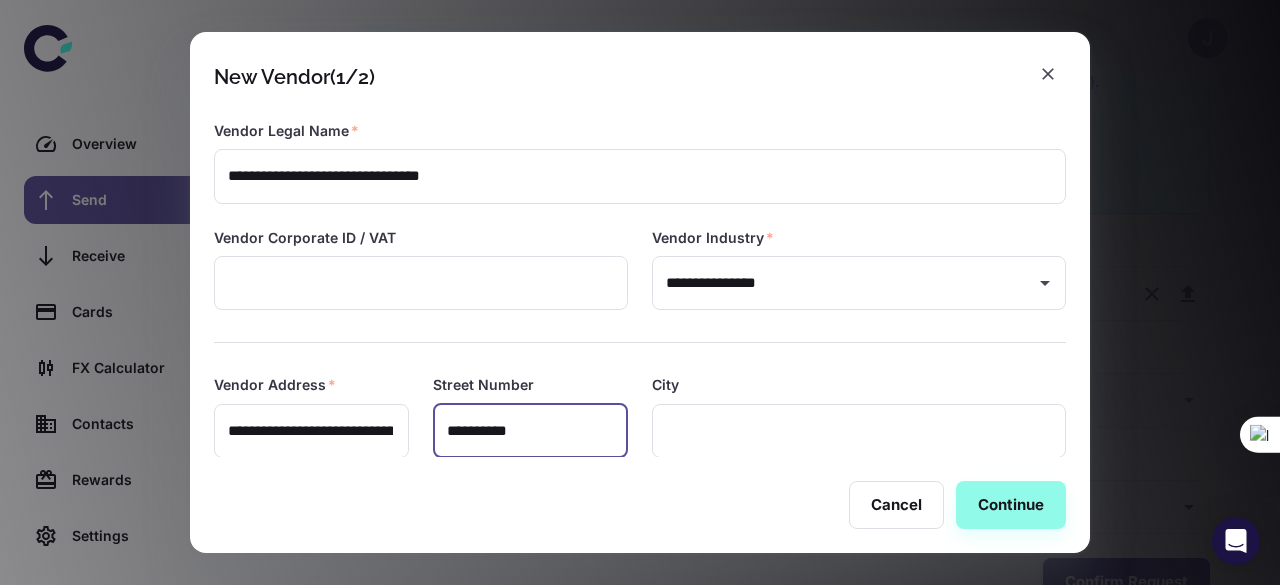 type on "**********" 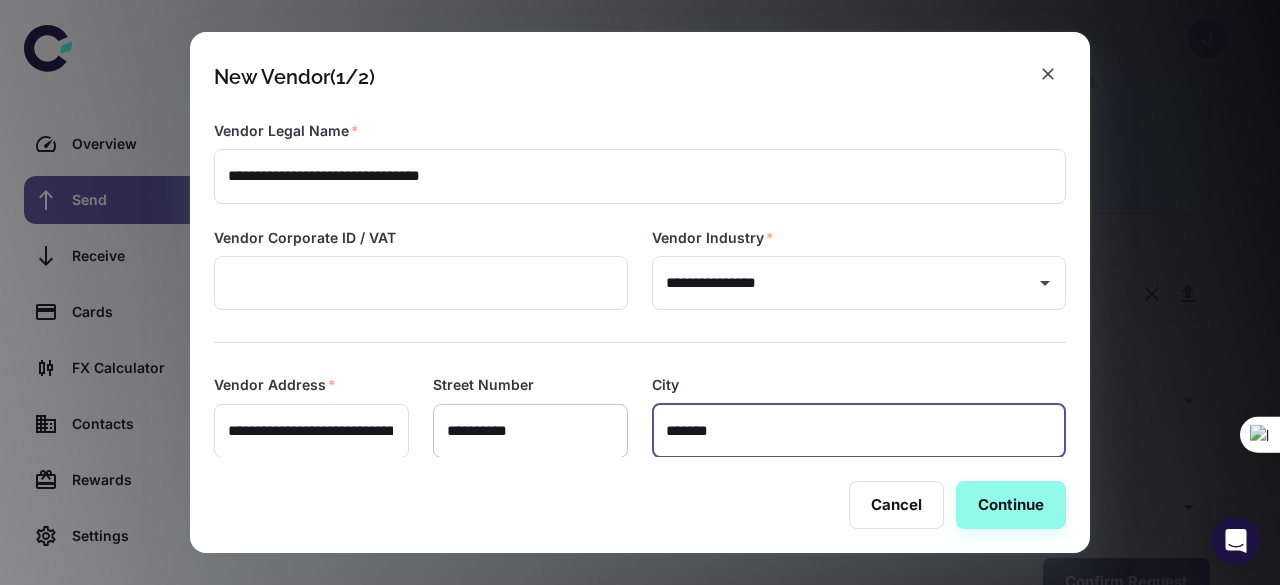 type on "*******" 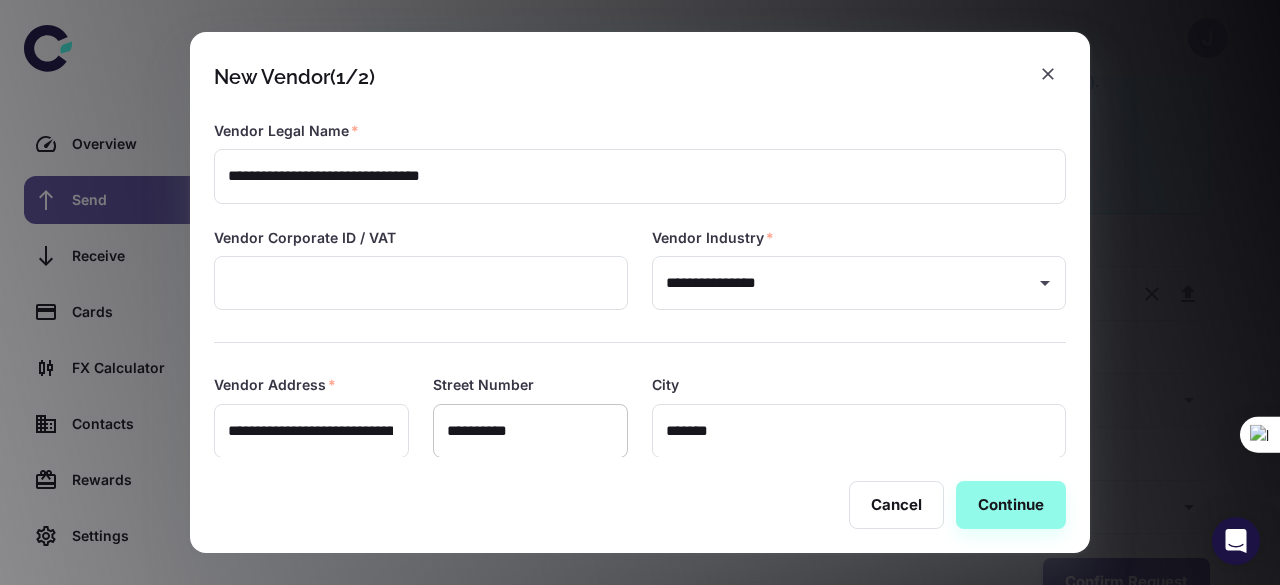 scroll, scrollTop: 260, scrollLeft: 0, axis: vertical 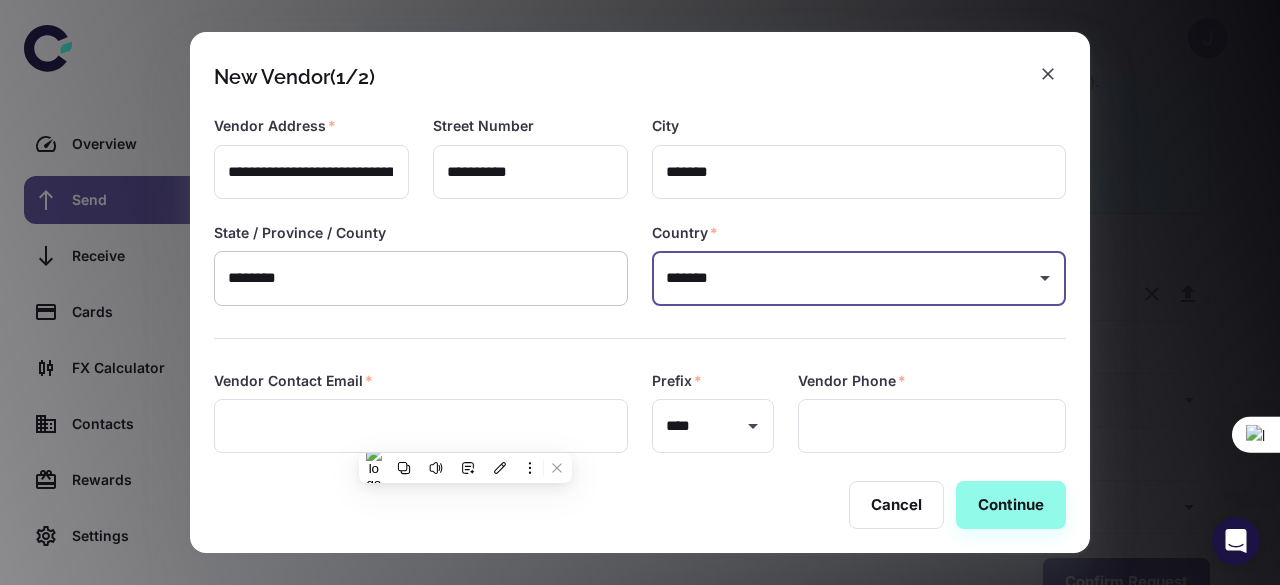 click on "********" at bounding box center [421, 278] 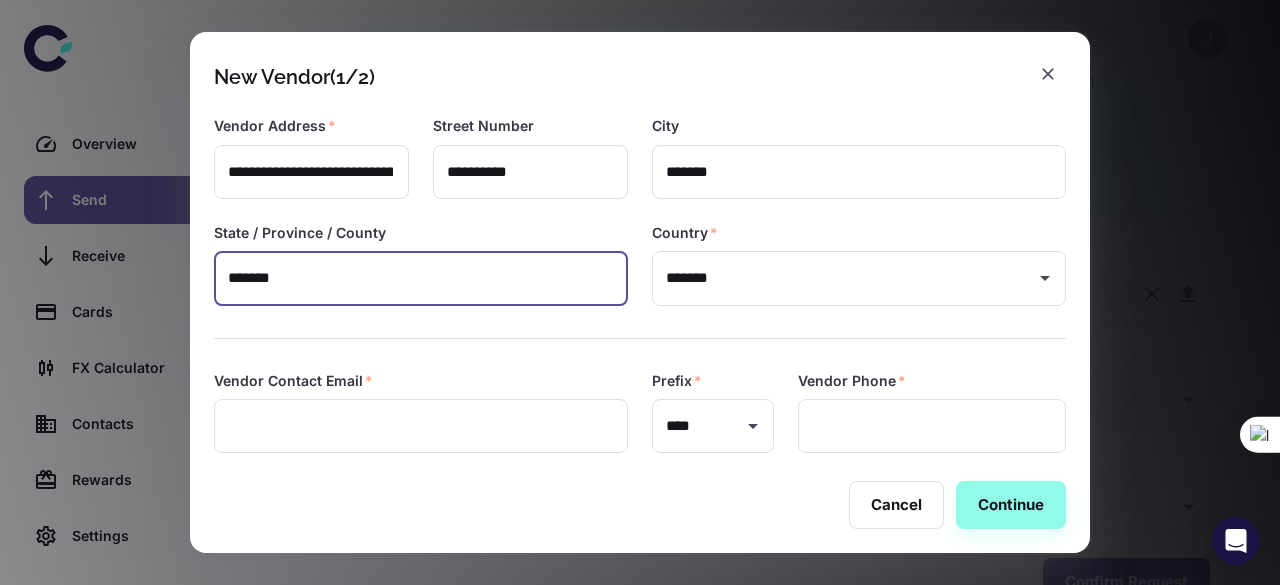 type on "*******" 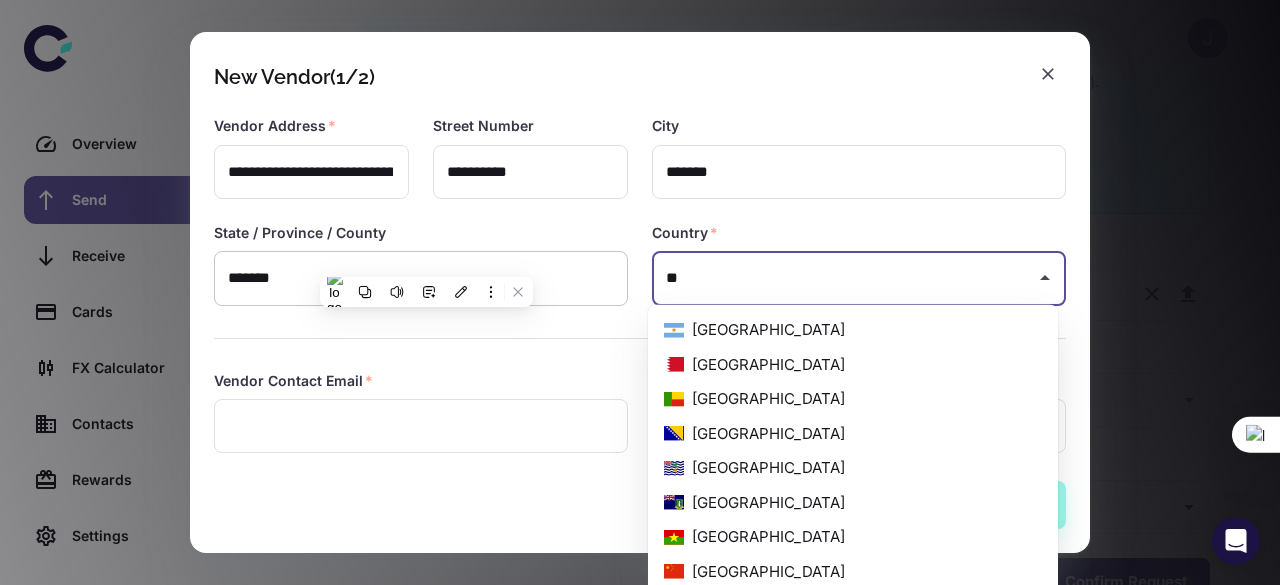 scroll, scrollTop: 0, scrollLeft: 0, axis: both 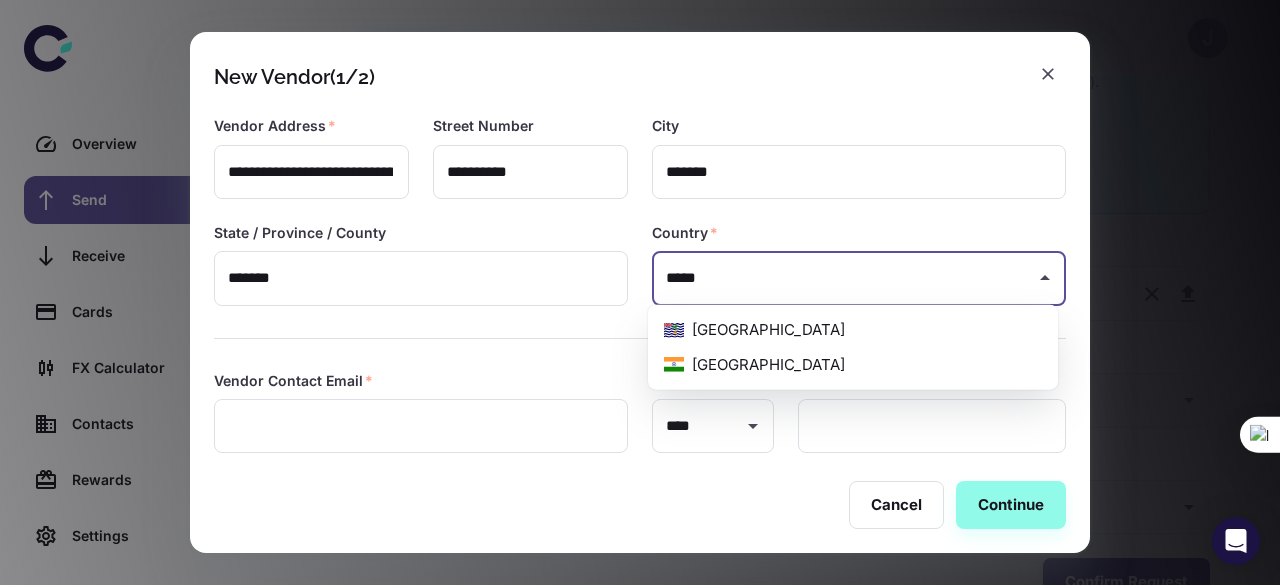 click on "India" at bounding box center [853, 364] 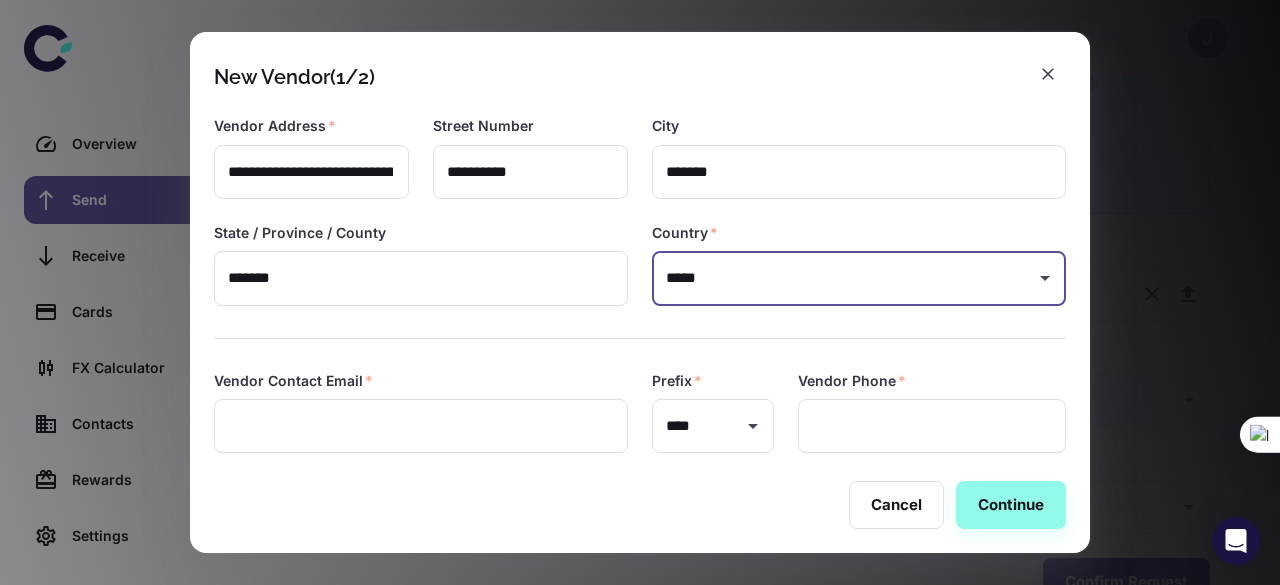 type on "*****" 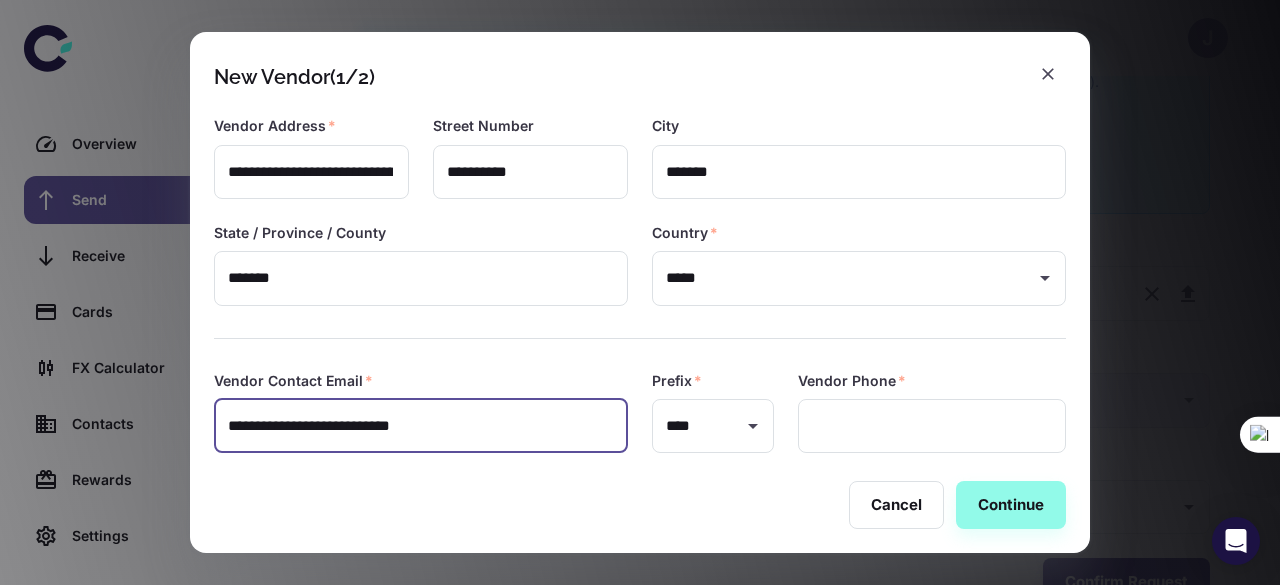 type on "**********" 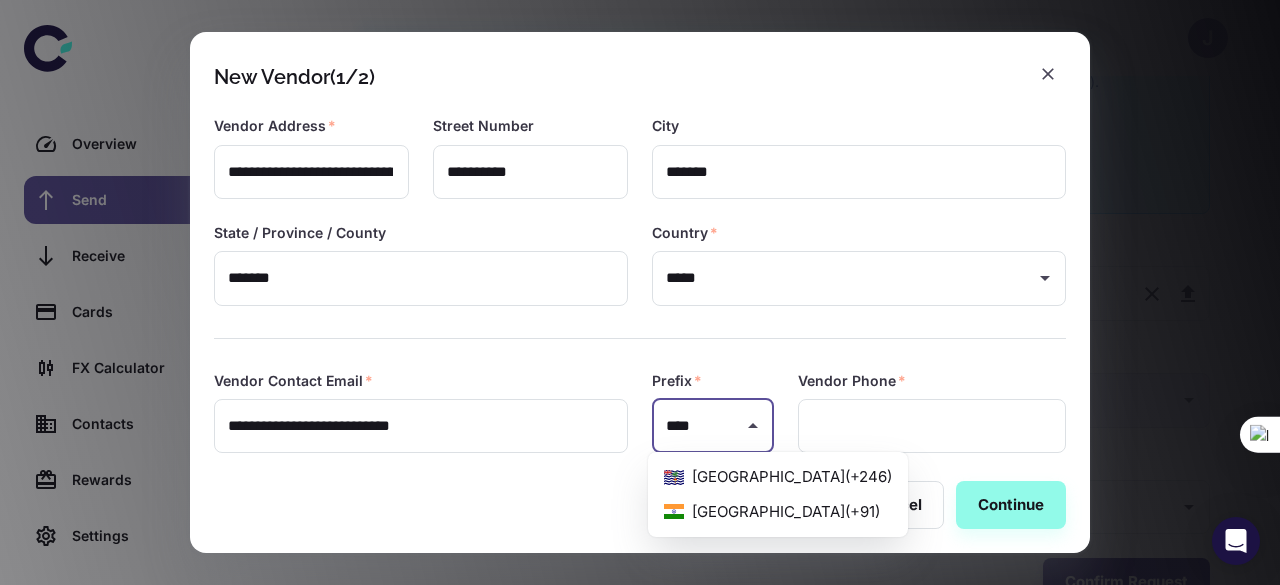 click on "India  ( +91 )" at bounding box center (778, 512) 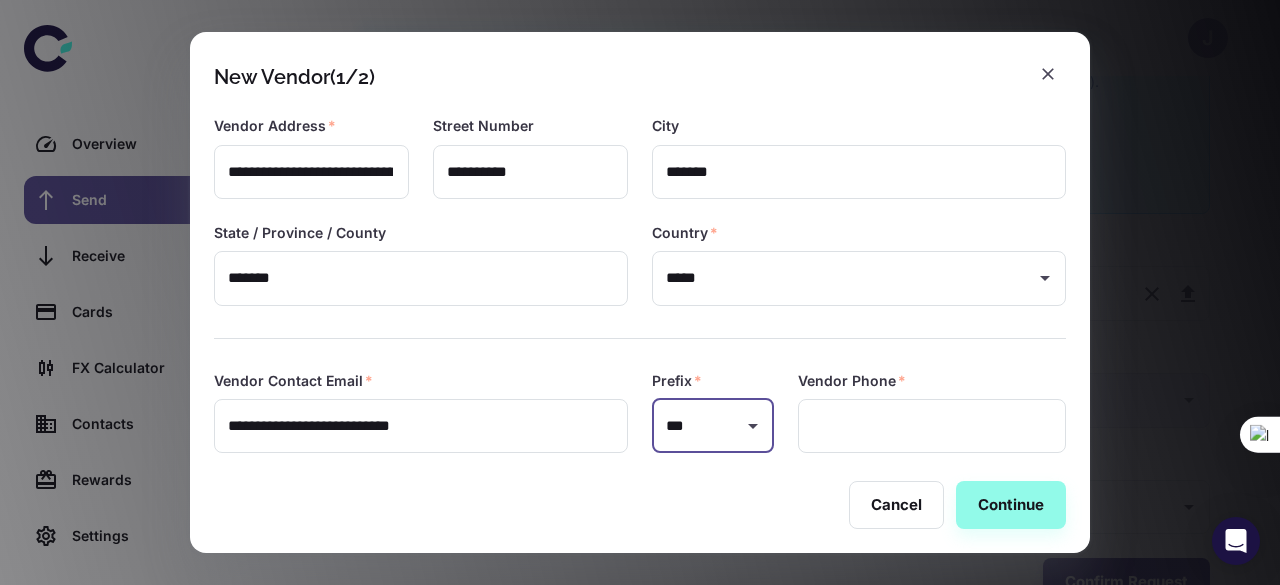 type on "***" 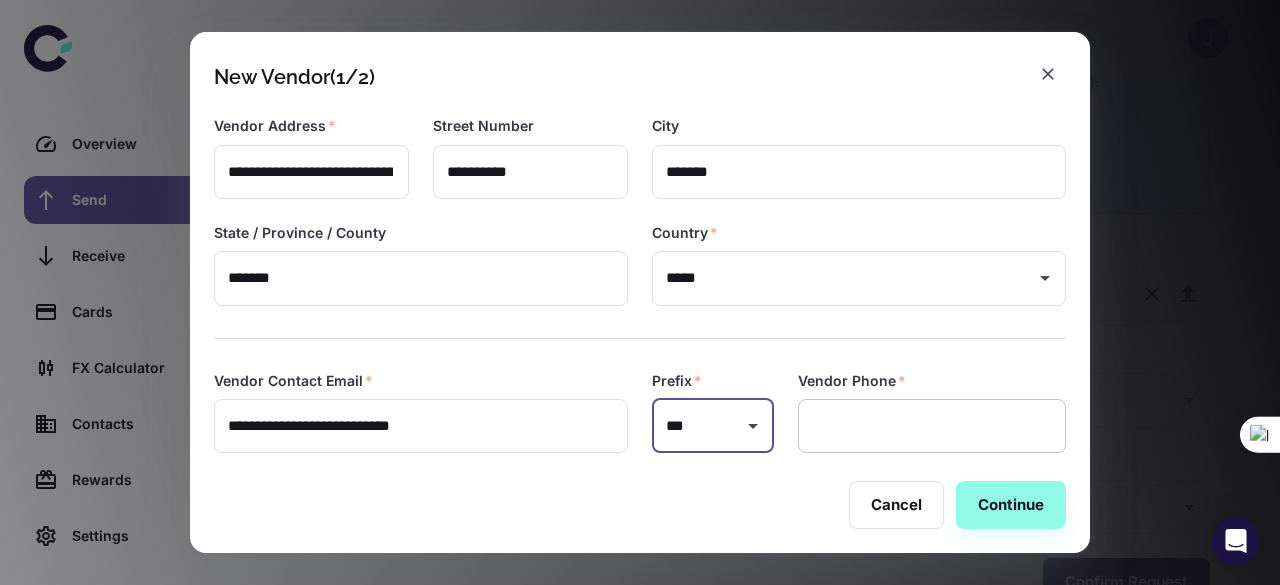 click at bounding box center [932, 426] 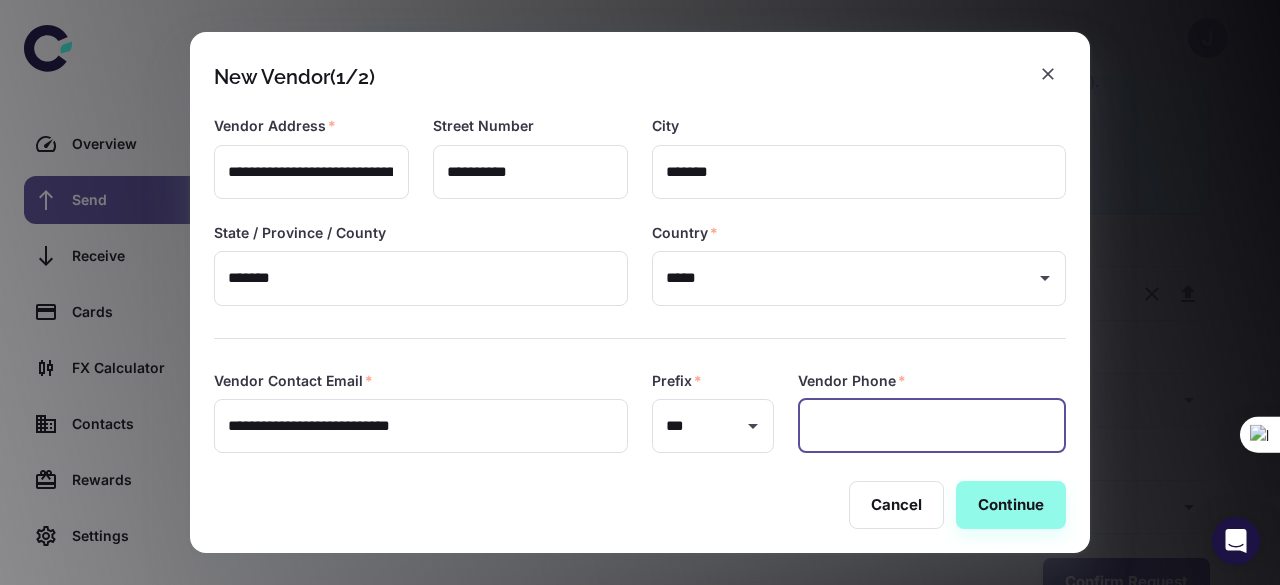 paste on "**********" 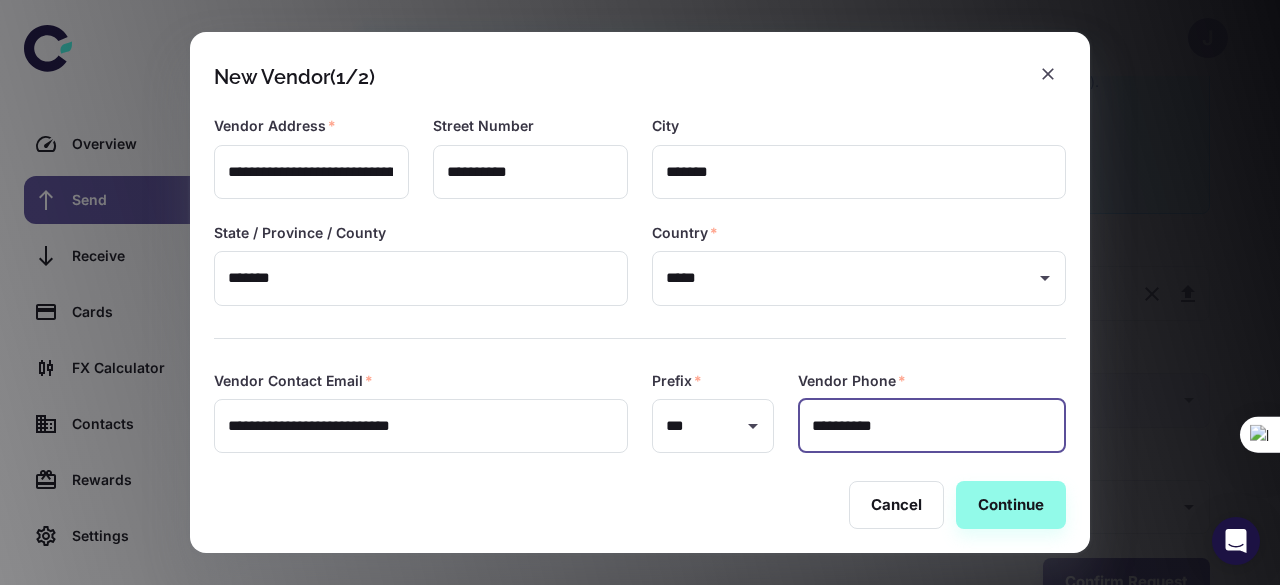 type on "**********" 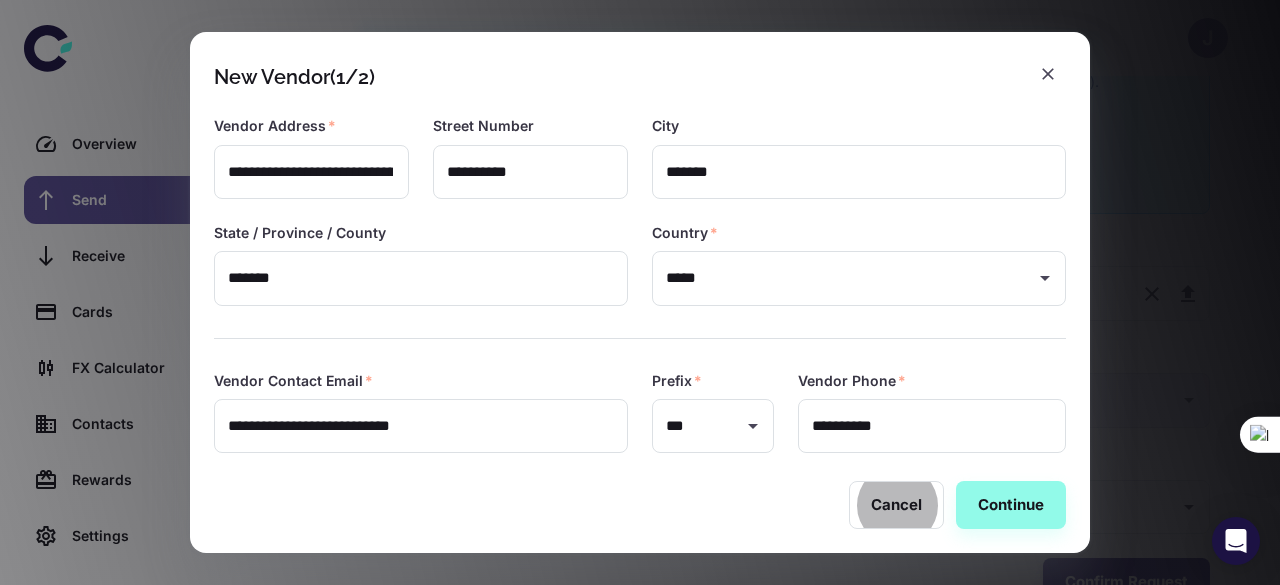 type 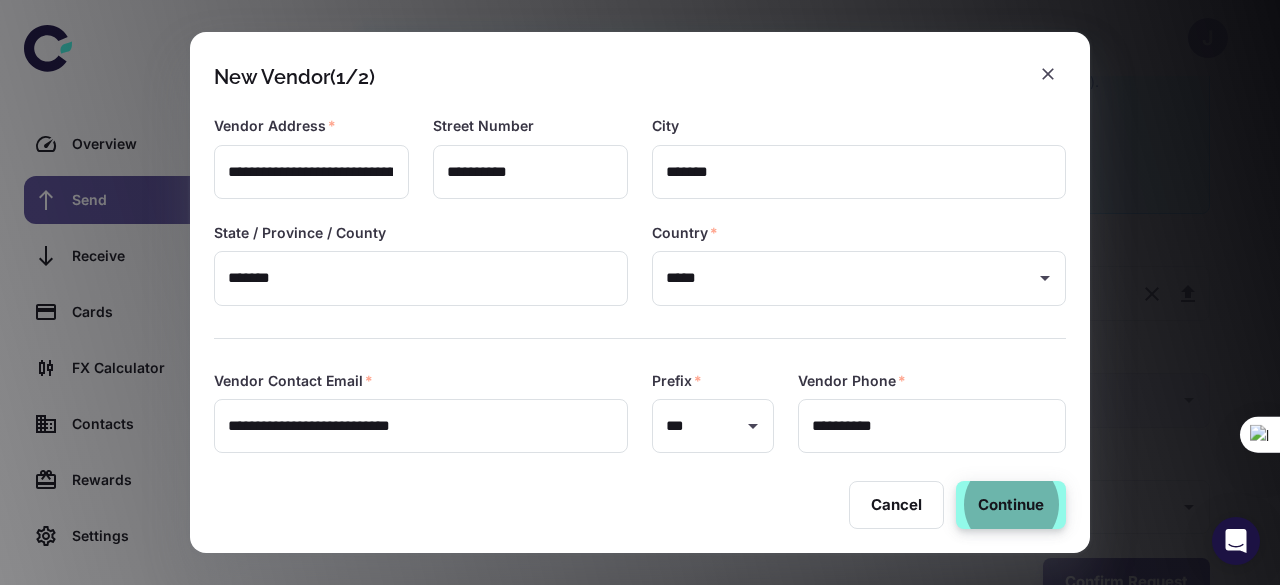 type 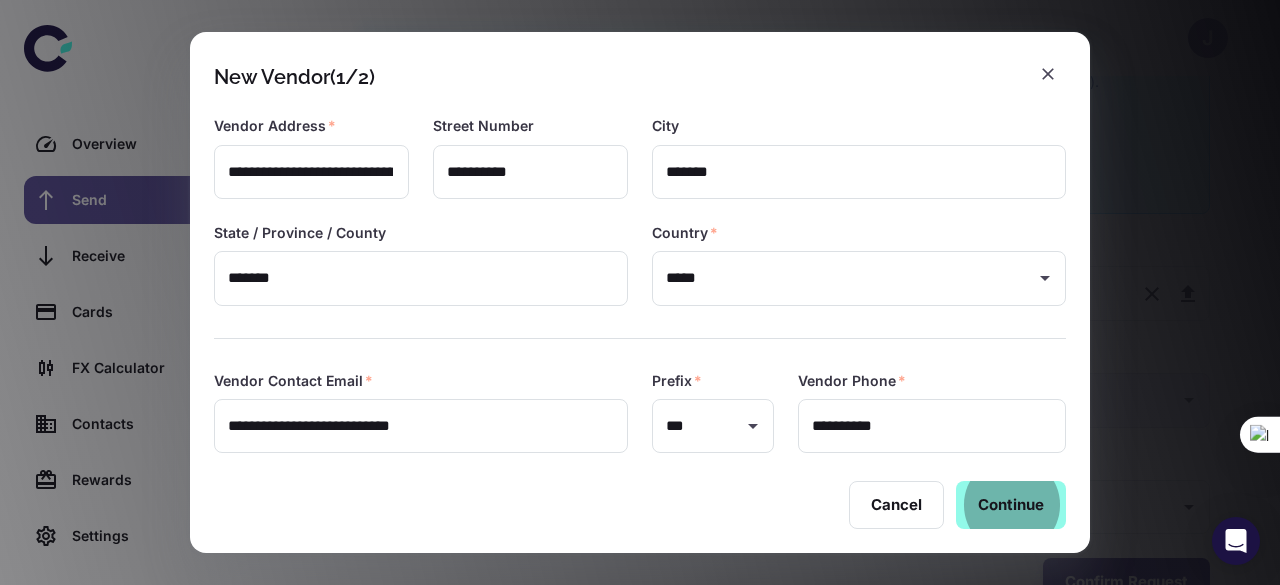 click on "Continue" at bounding box center (1011, 505) 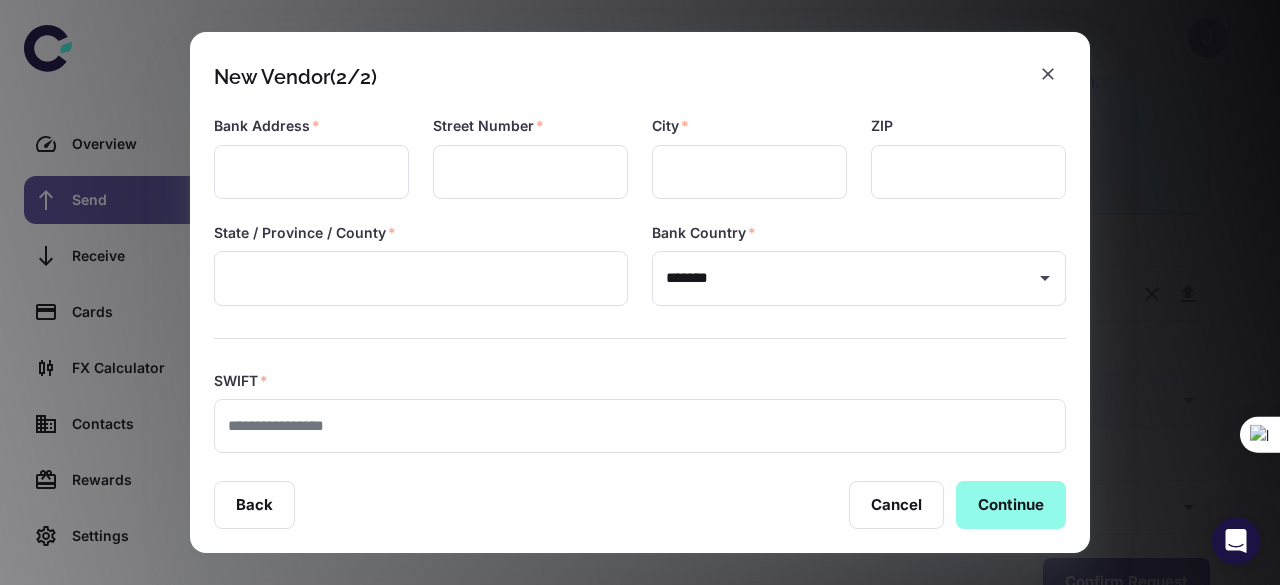 type on "**********" 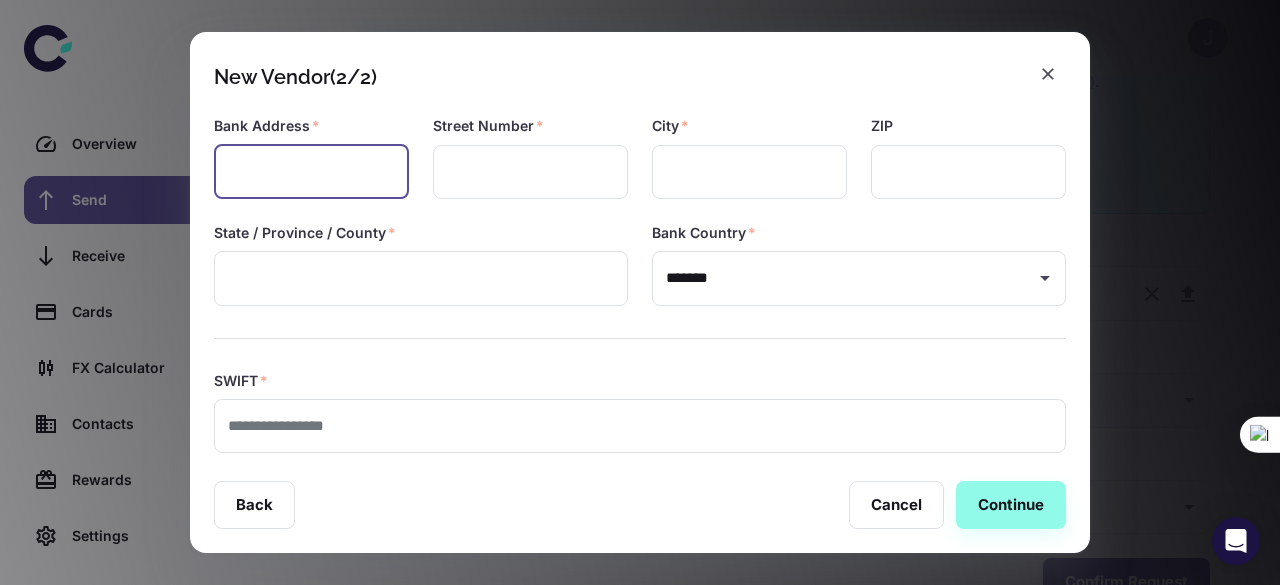 click at bounding box center (311, 172) 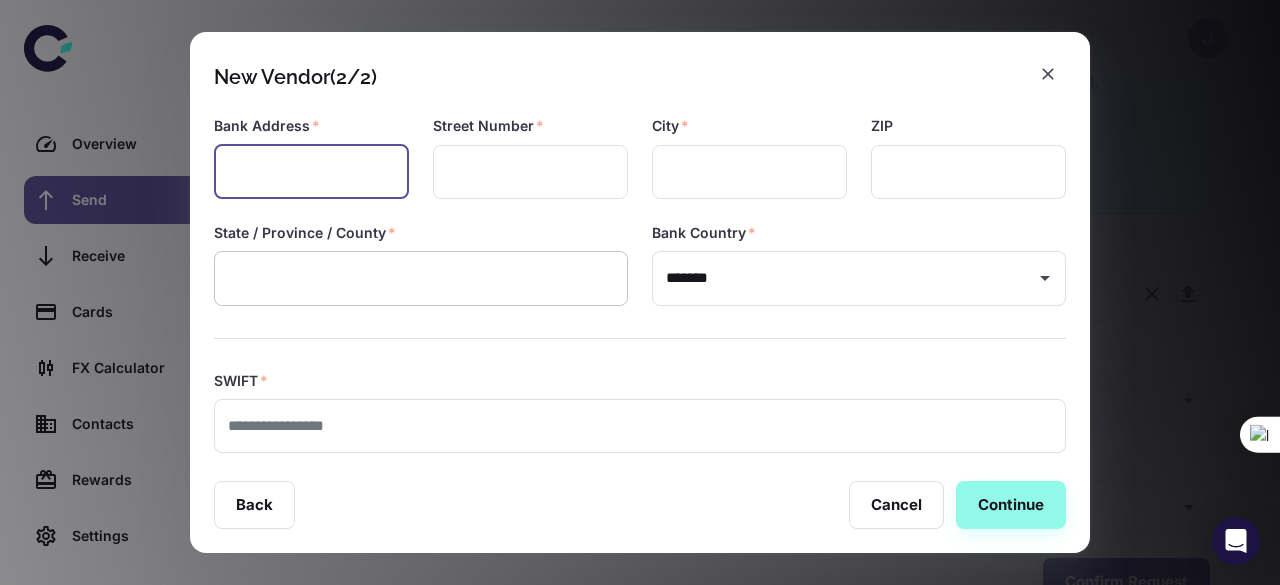 paste on "**********" 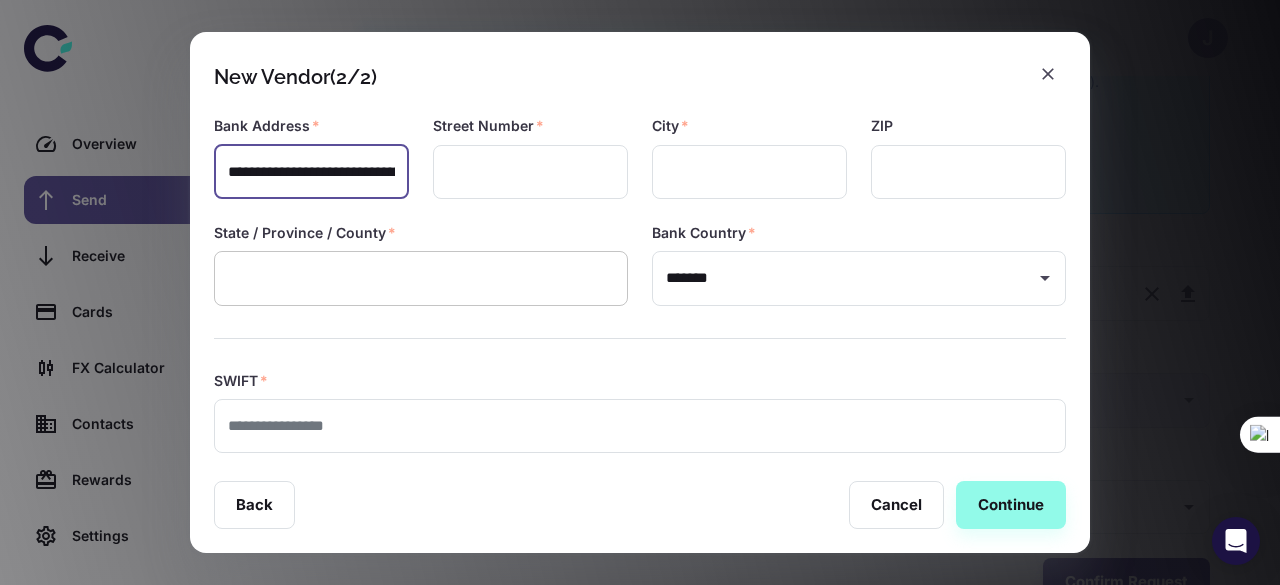 scroll, scrollTop: 0, scrollLeft: 225, axis: horizontal 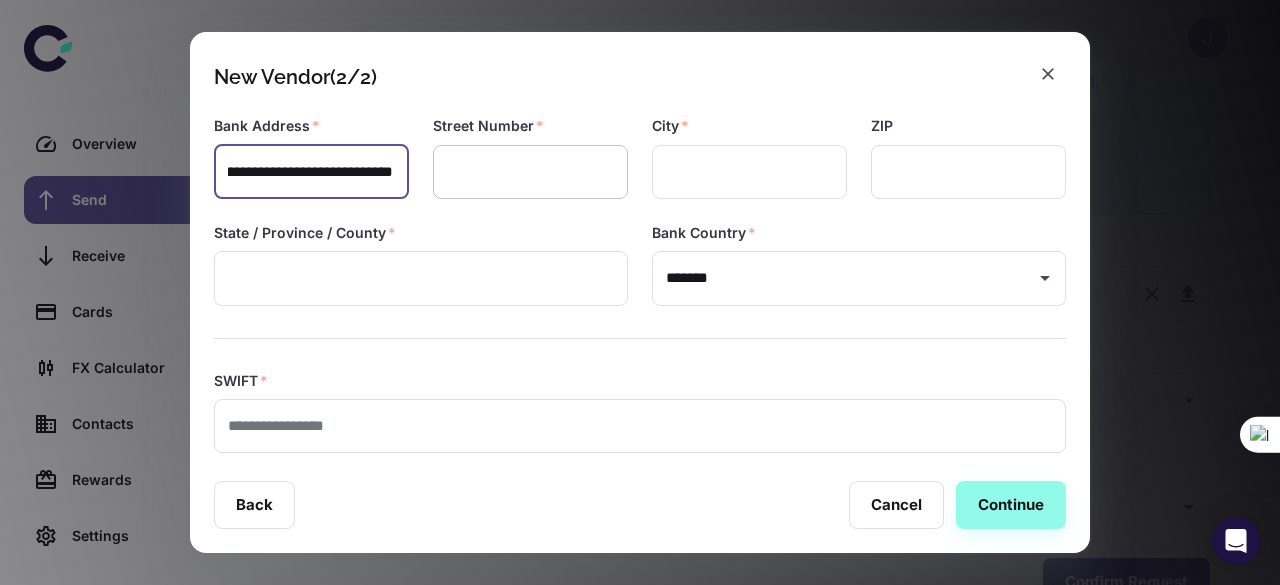 type on "**********" 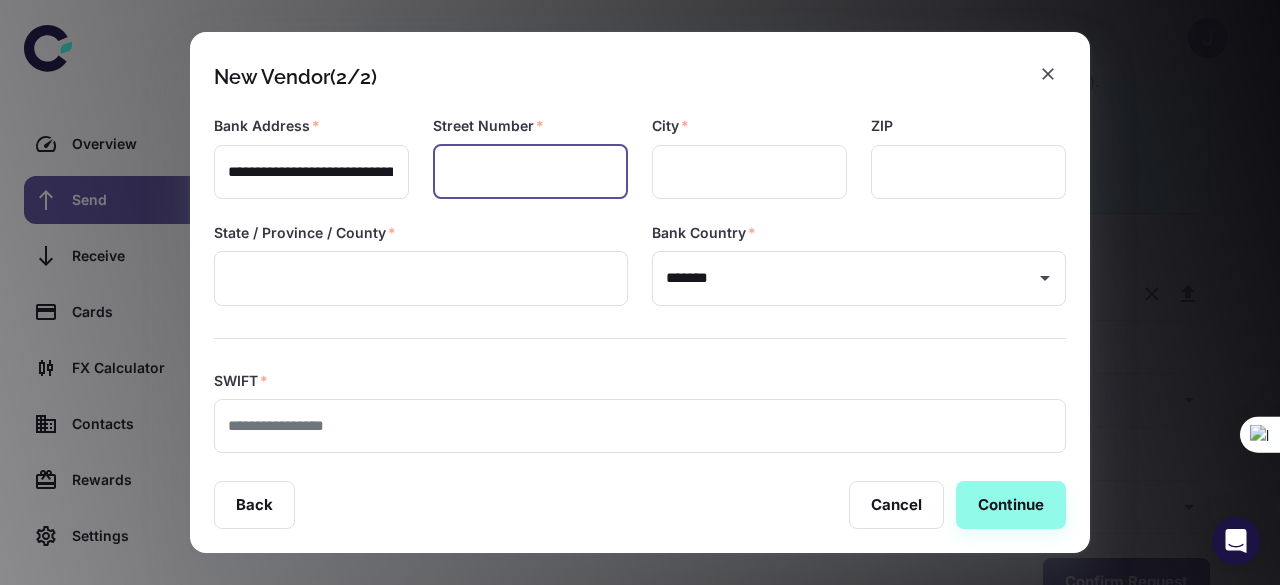 paste on "**********" 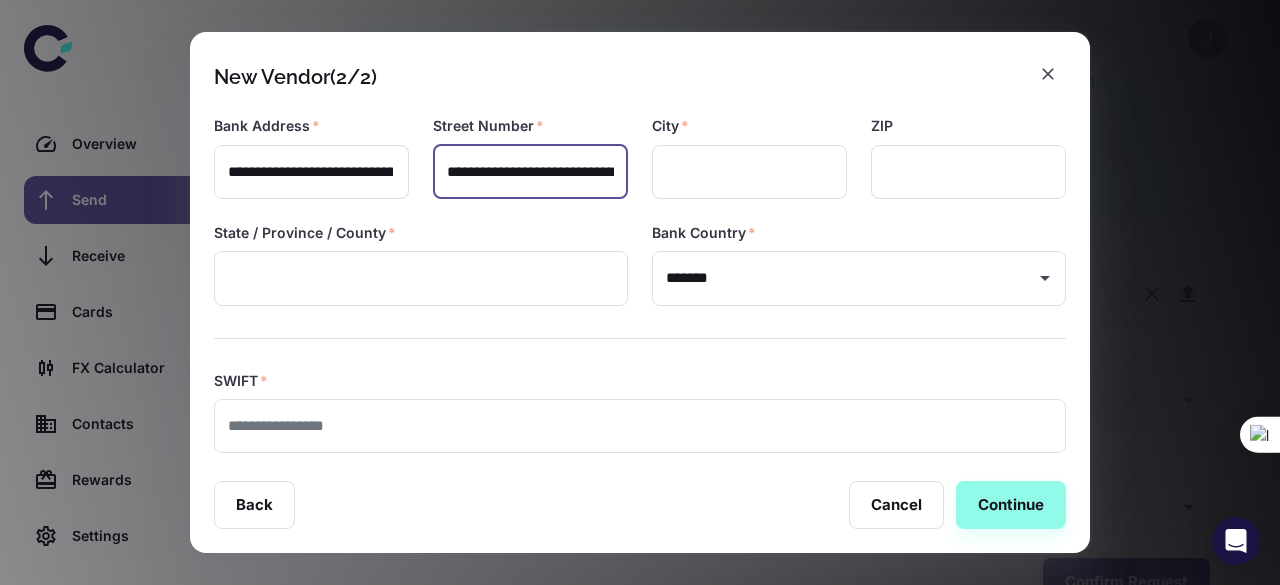 scroll, scrollTop: 0, scrollLeft: 225, axis: horizontal 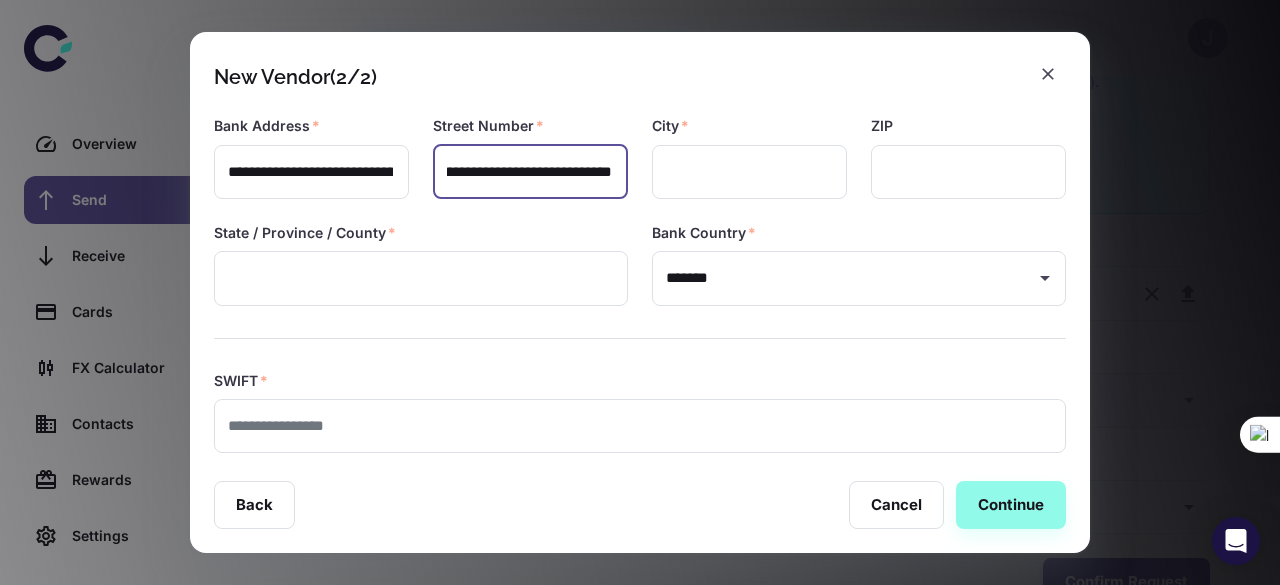 drag, startPoint x: 525, startPoint y: 168, endPoint x: 613, endPoint y: 177, distance: 88.45903 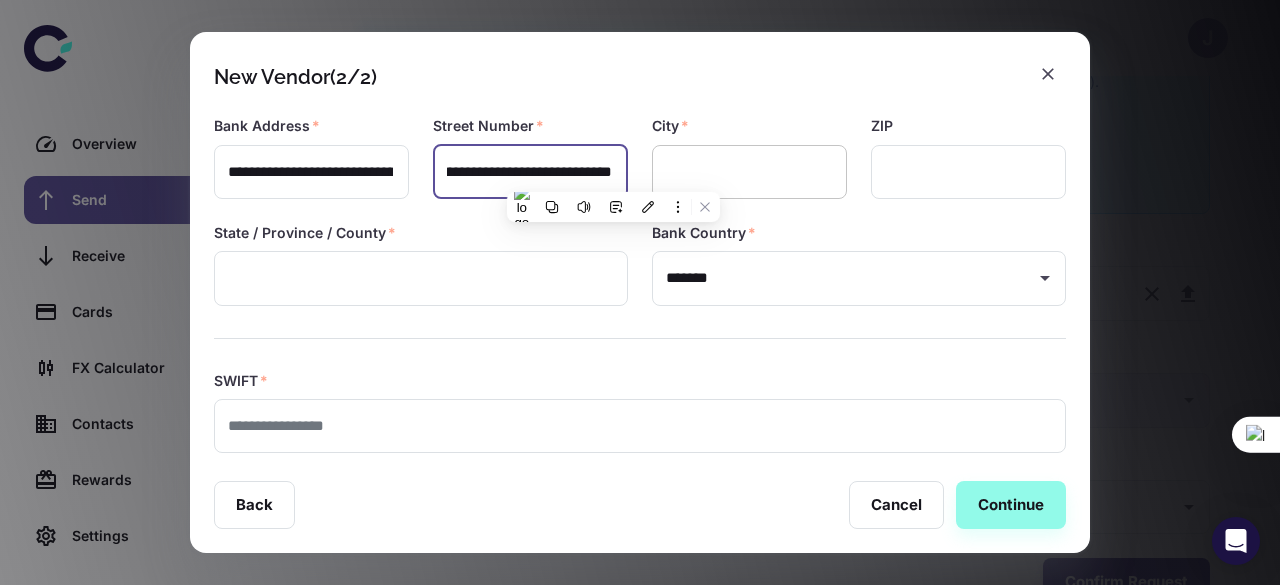 type on "**********" 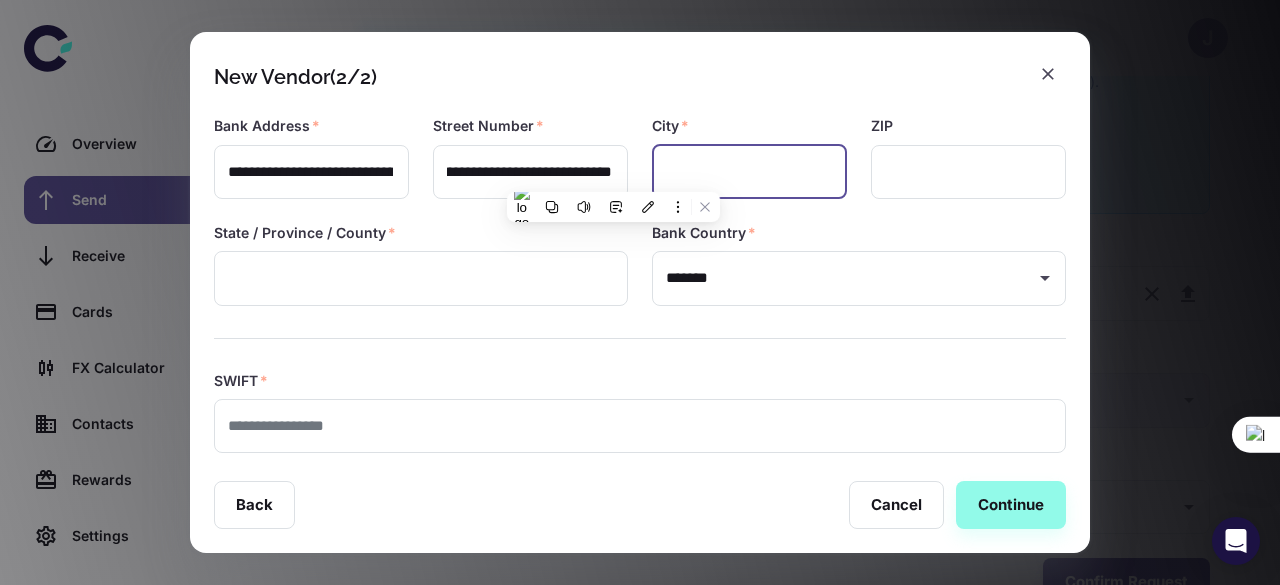 scroll, scrollTop: 0, scrollLeft: 0, axis: both 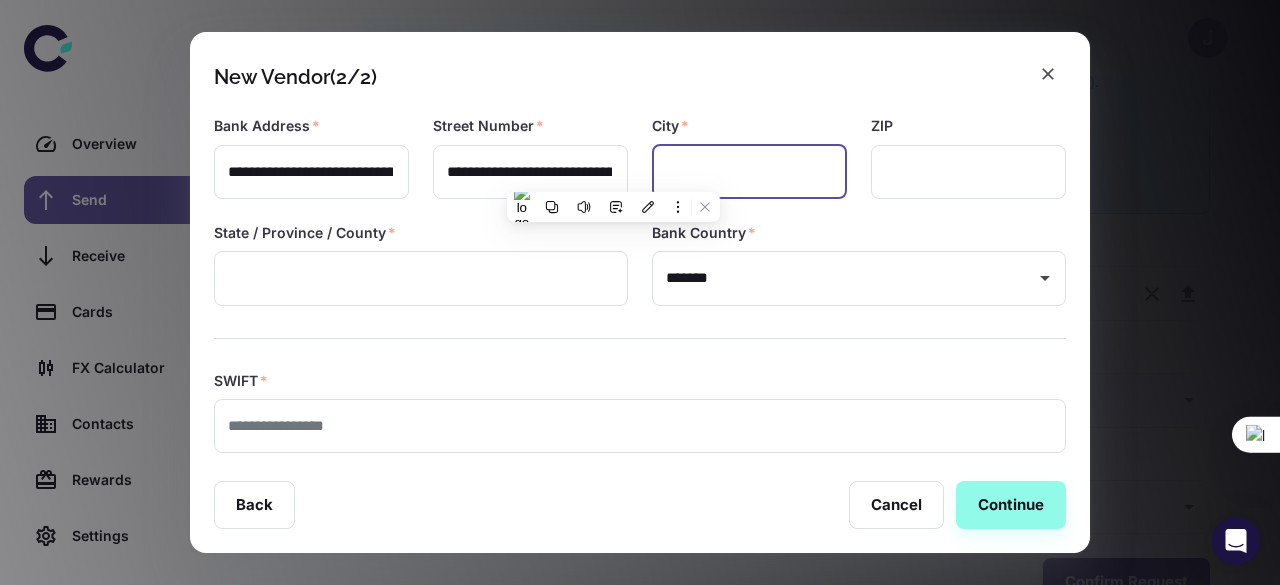 click at bounding box center [749, 172] 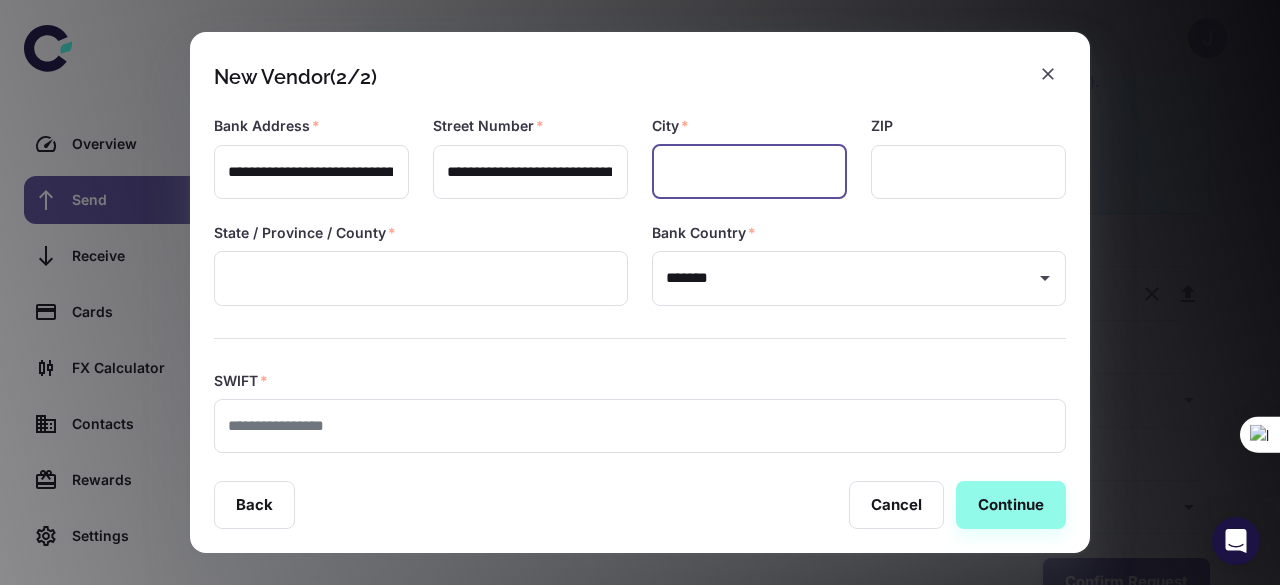 paste on "*********" 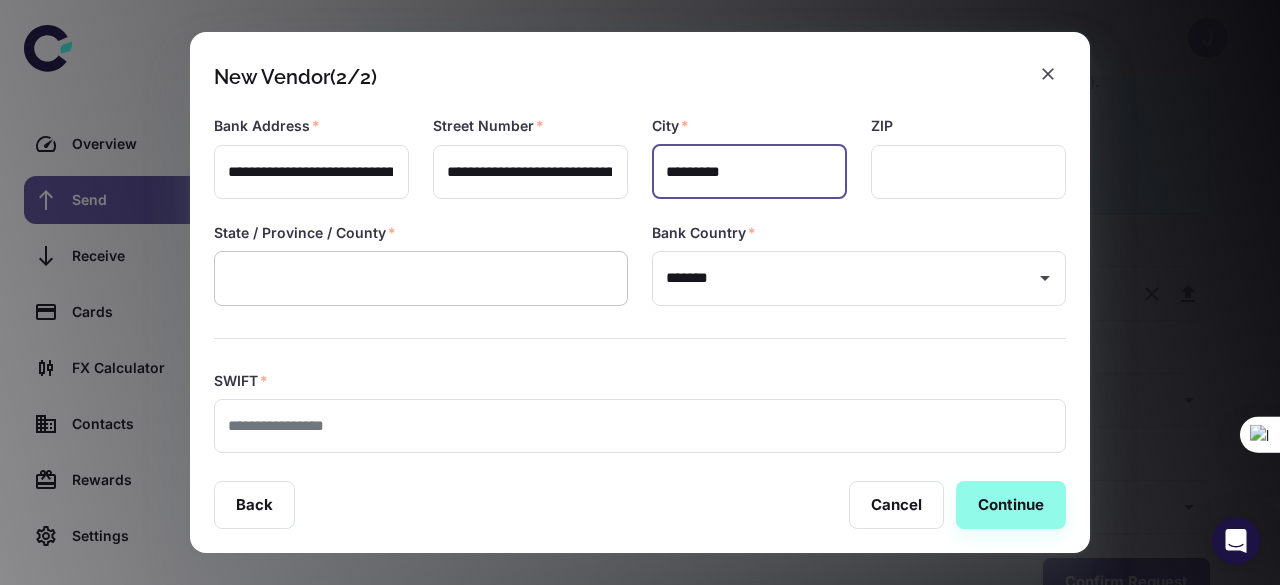 type on "*********" 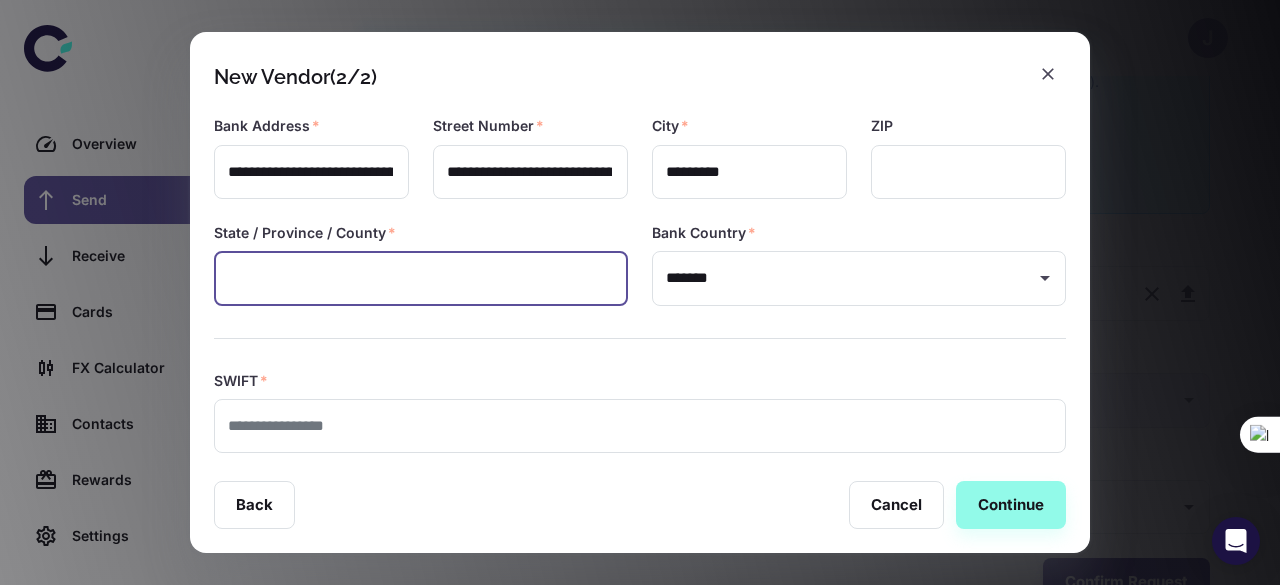 paste on "*********" 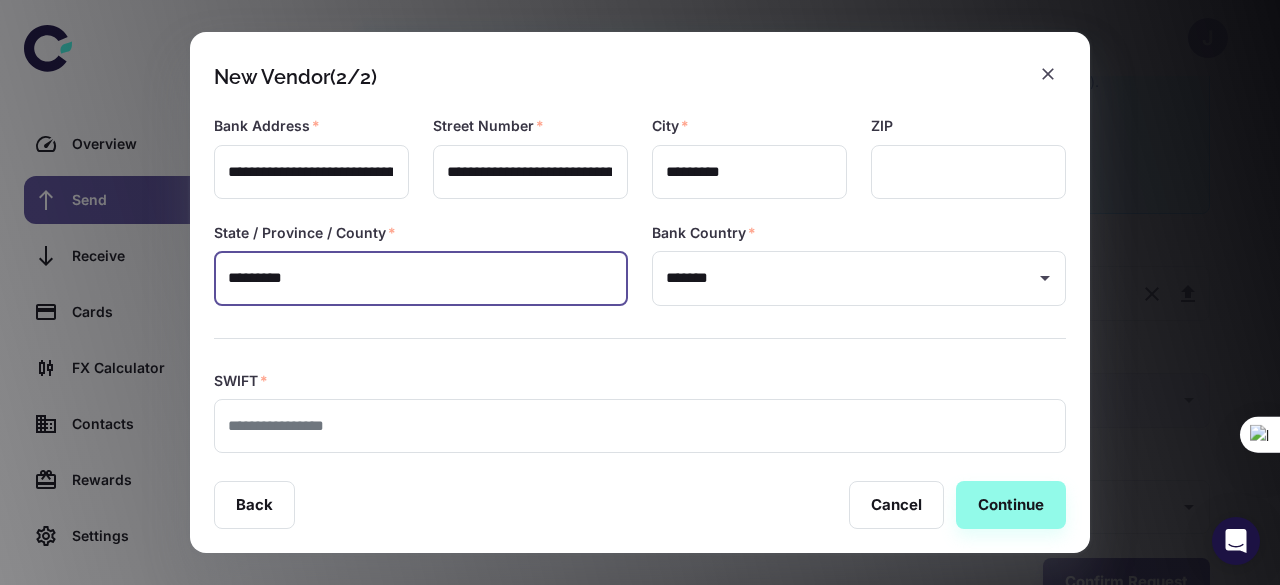 type on "*********" 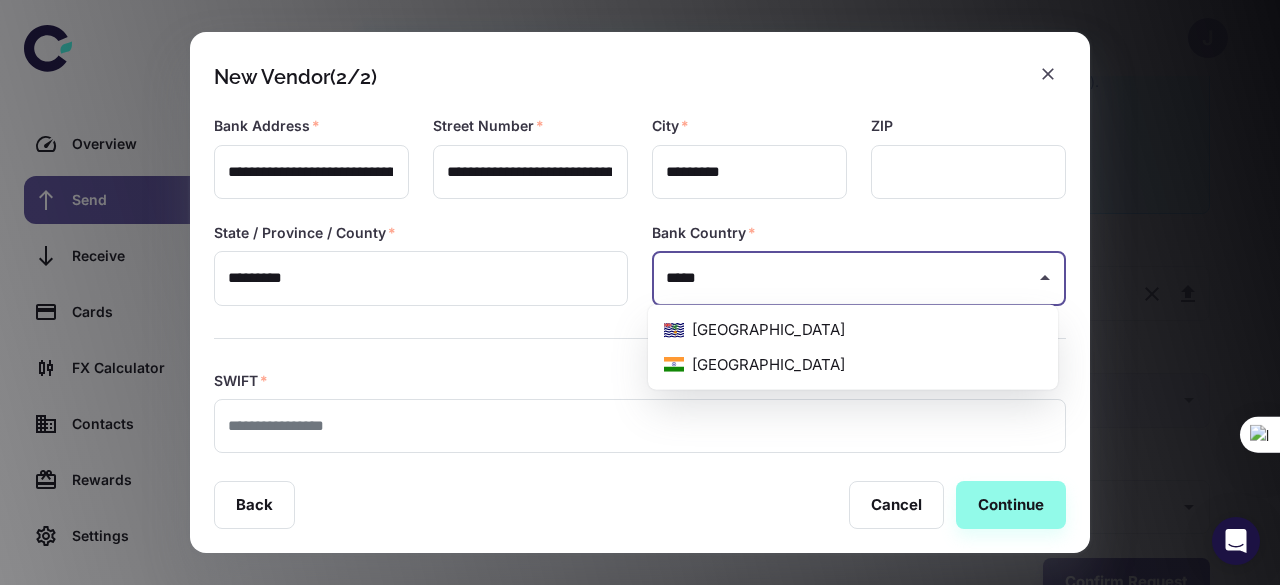 click on "India" at bounding box center [853, 364] 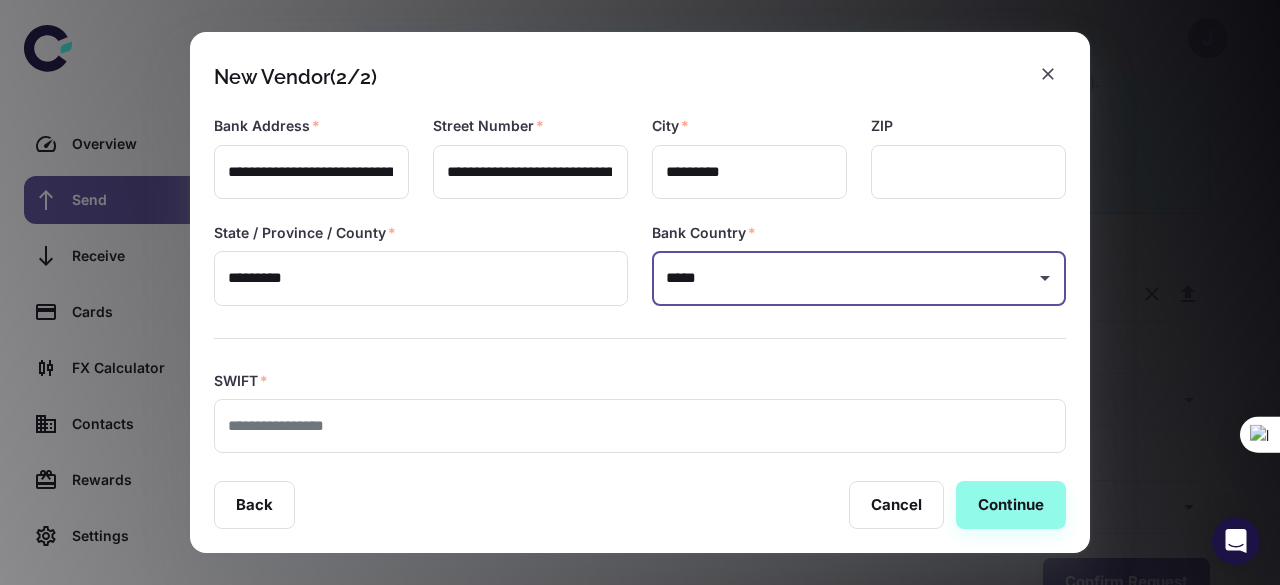 type on "*****" 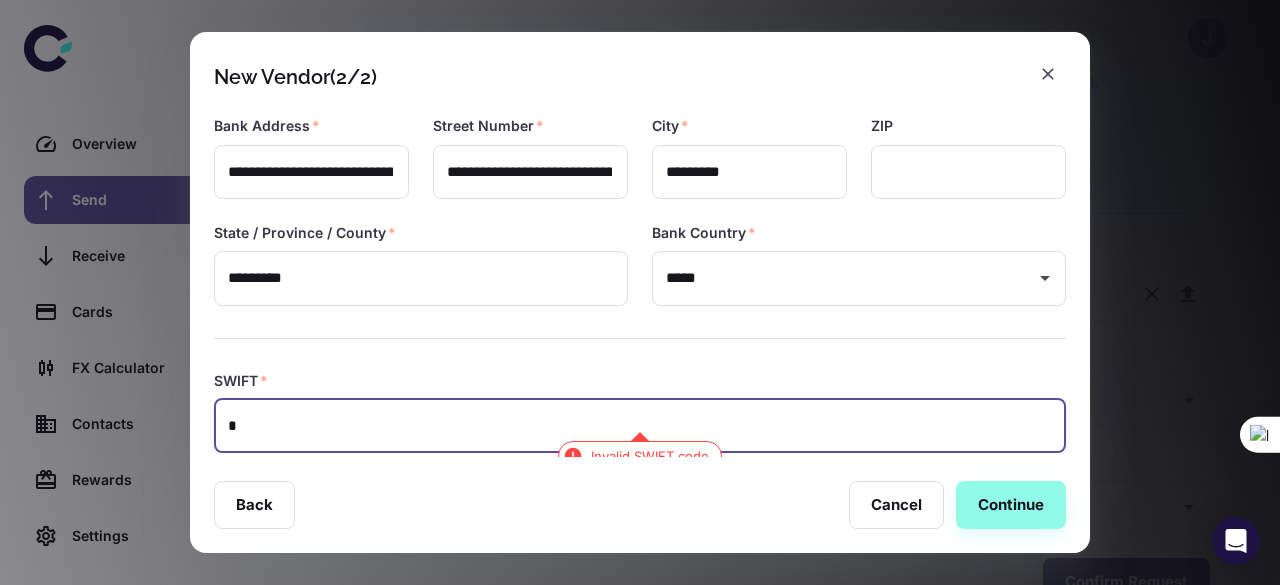 paste on "**********" 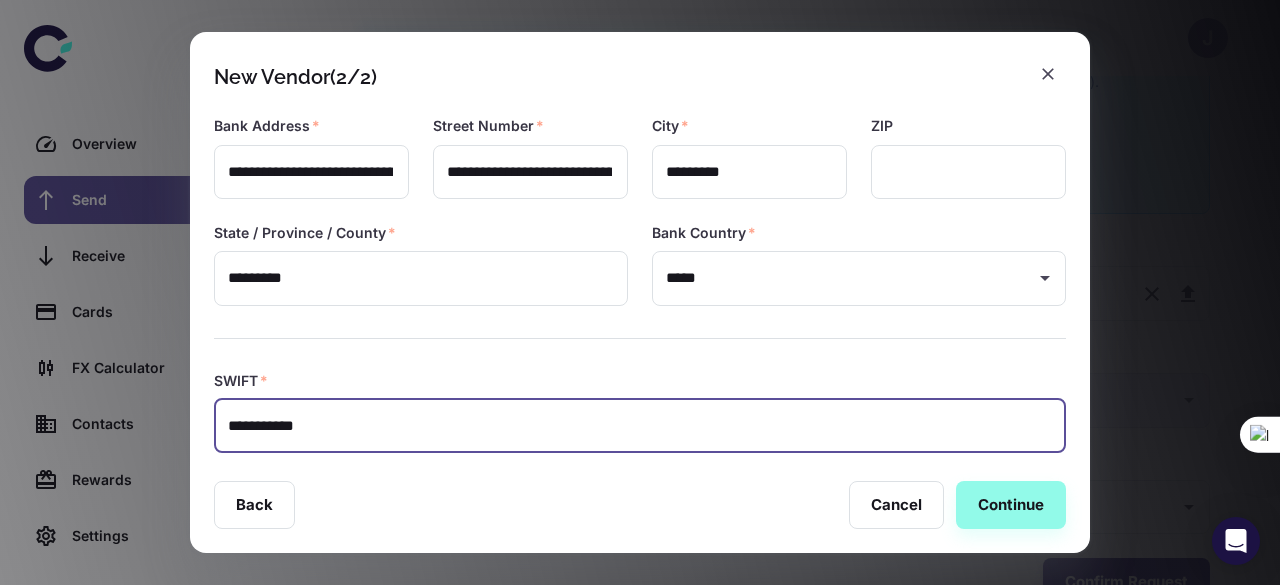 type on "**********" 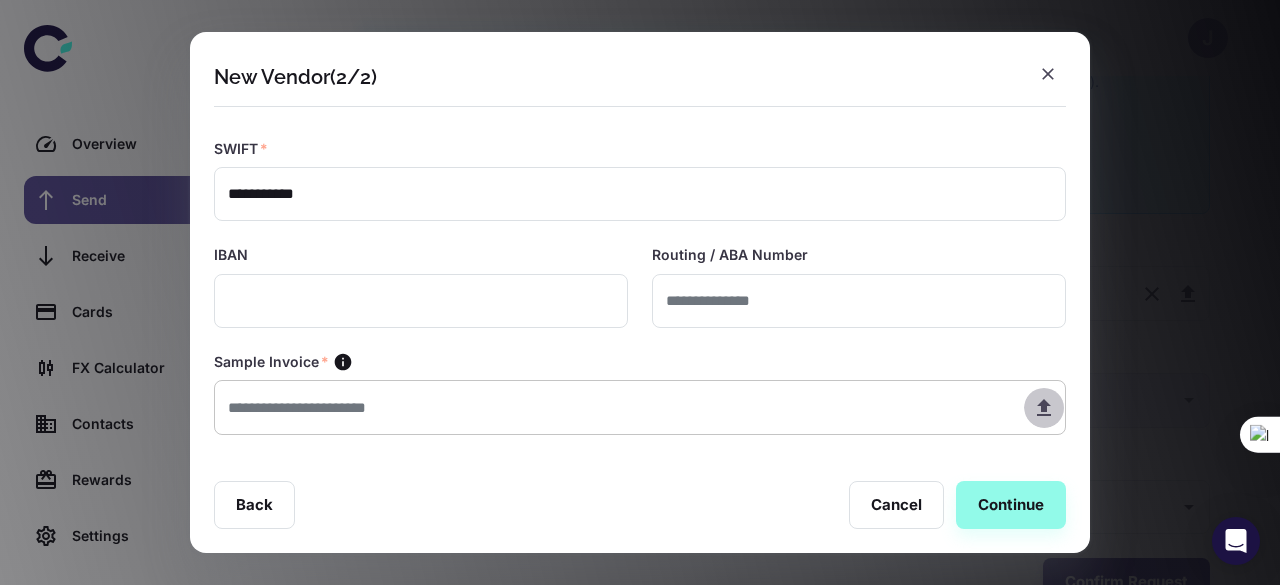 click 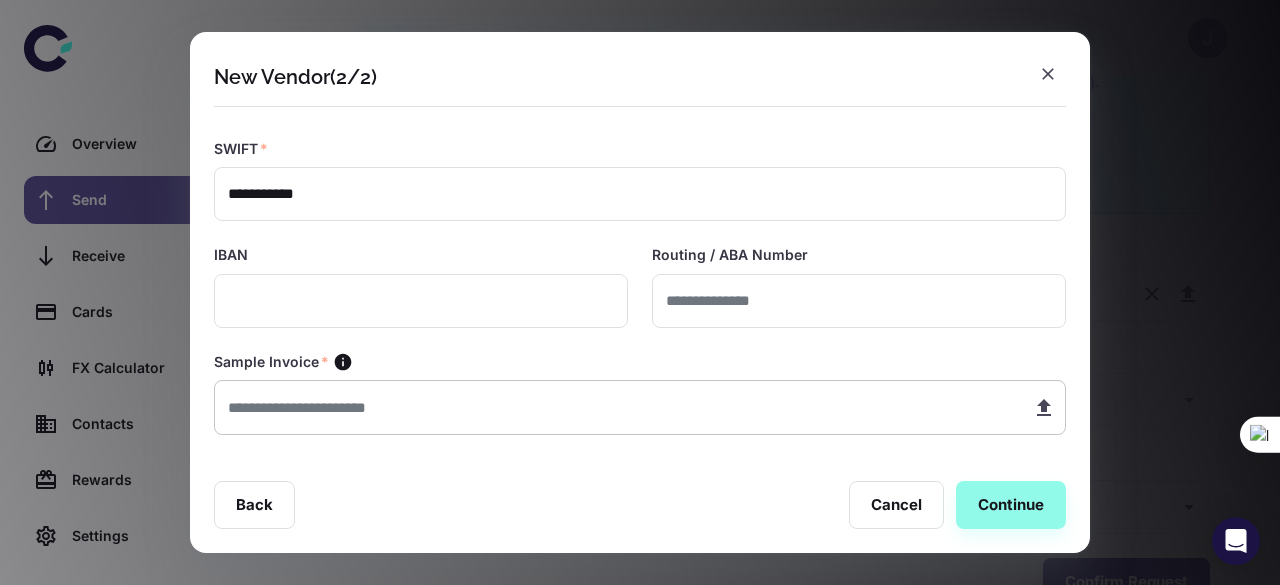 type on "**********" 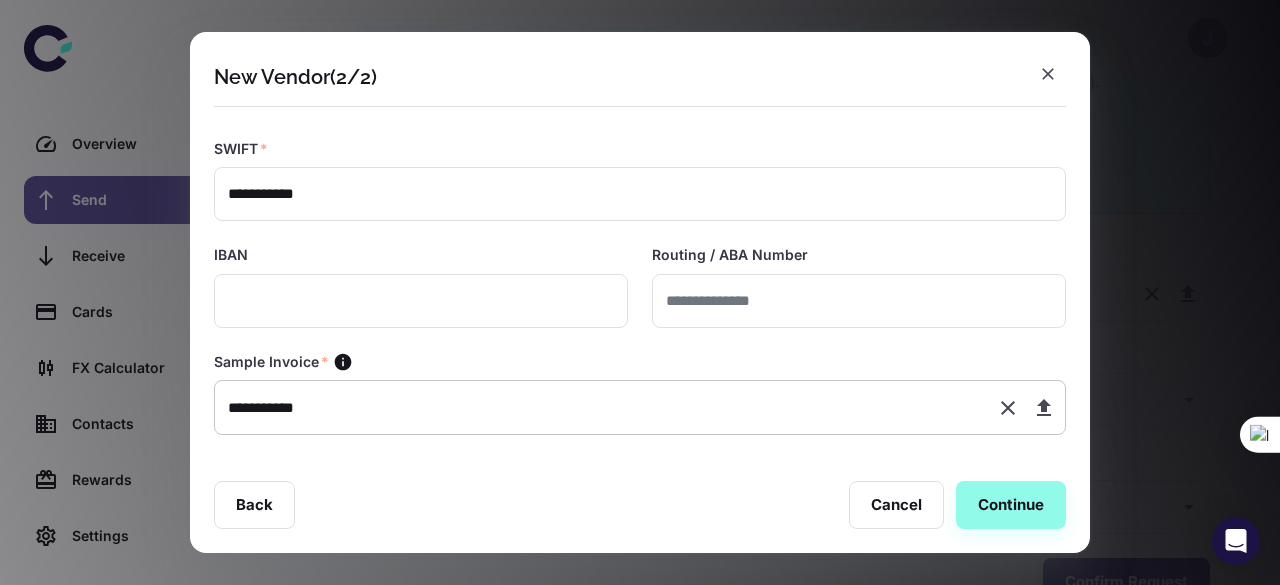 type 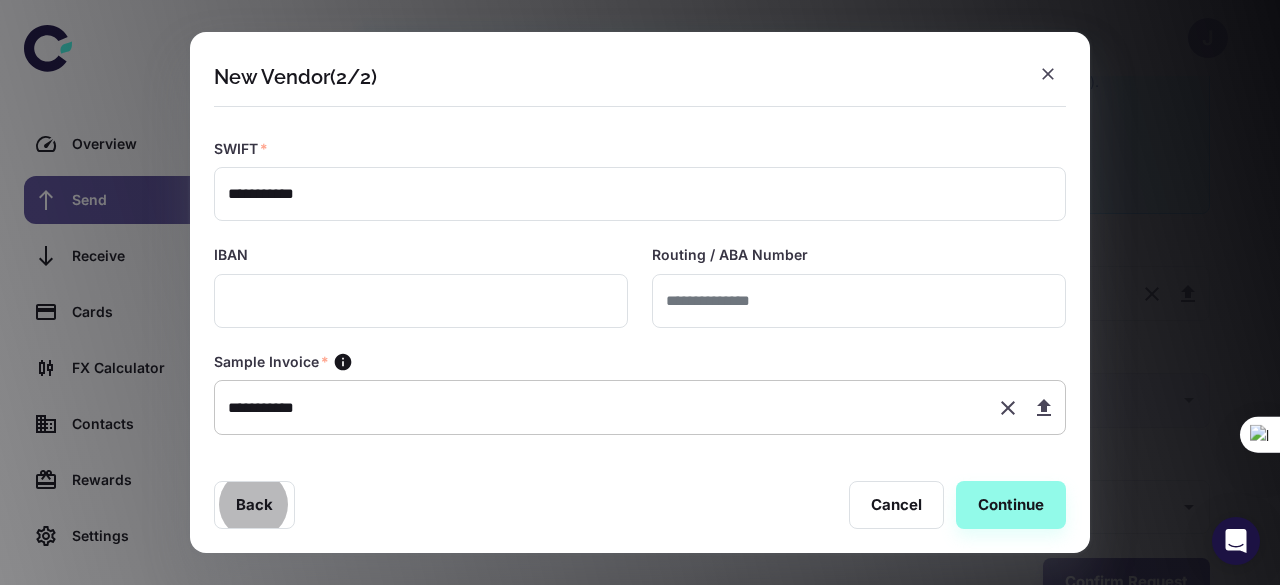 type 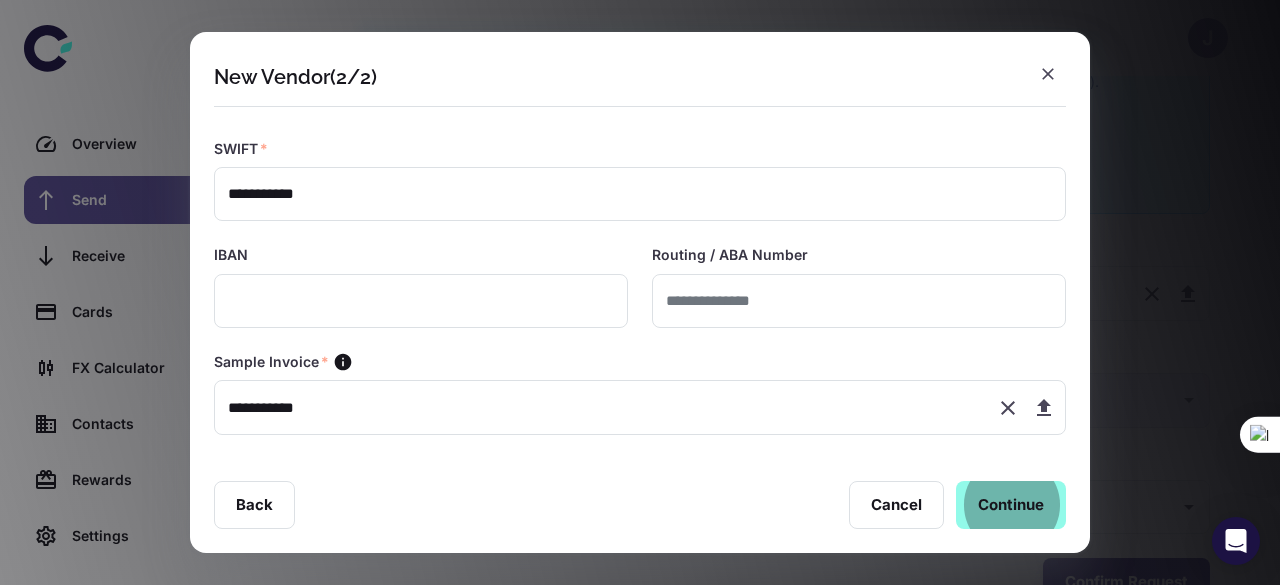 click on "Continue" at bounding box center [1011, 505] 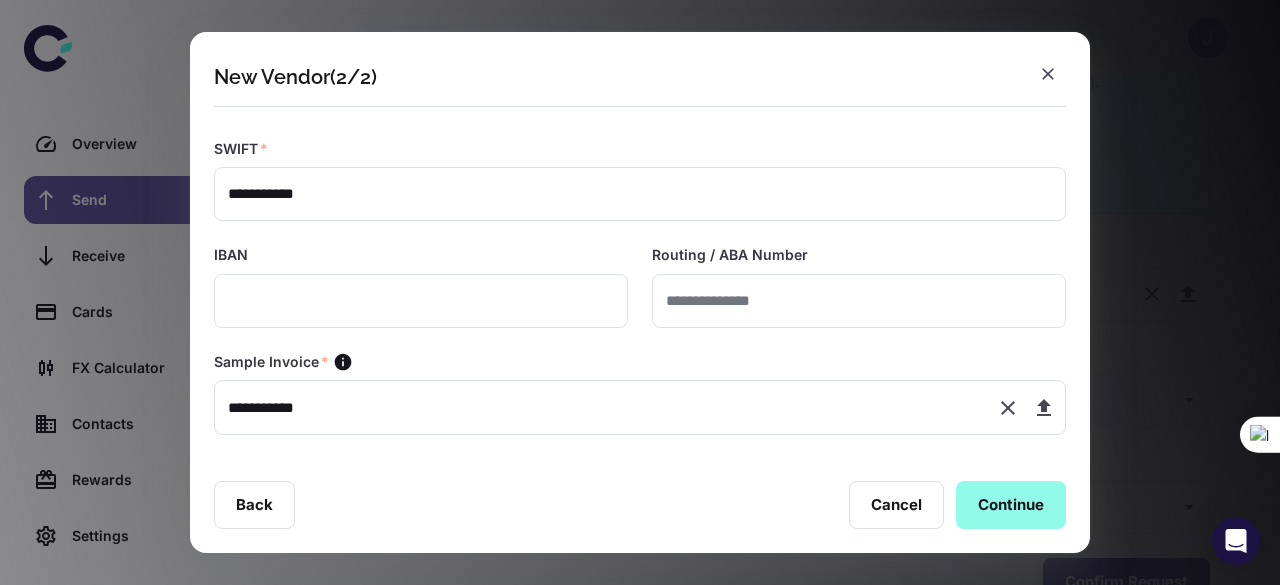 scroll, scrollTop: 0, scrollLeft: 0, axis: both 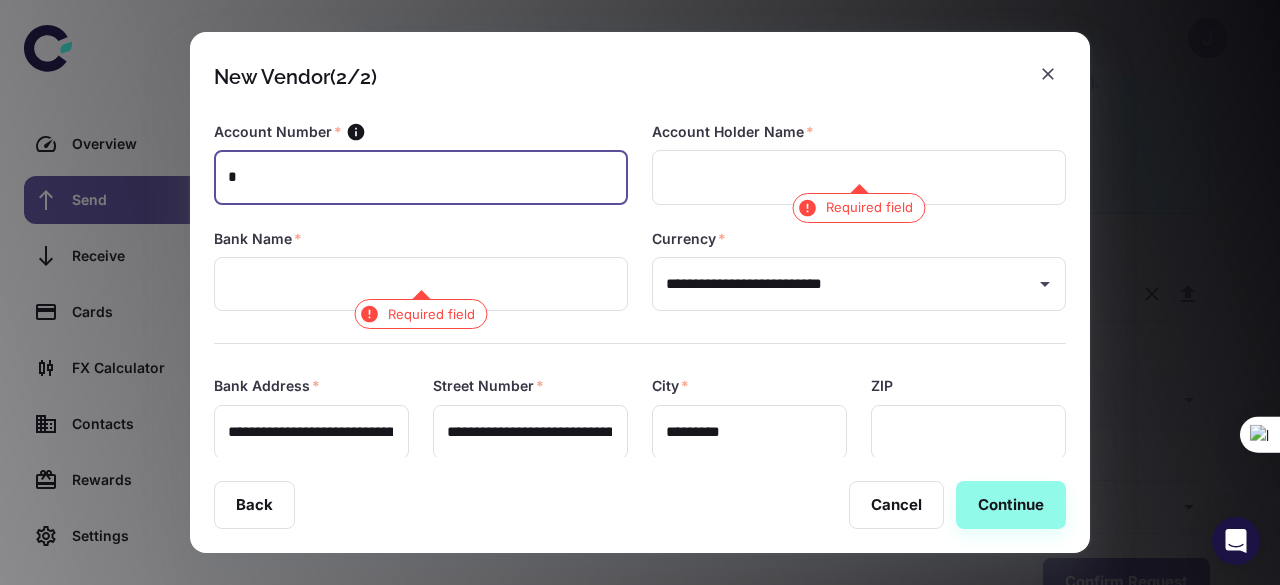 paste on "**********" 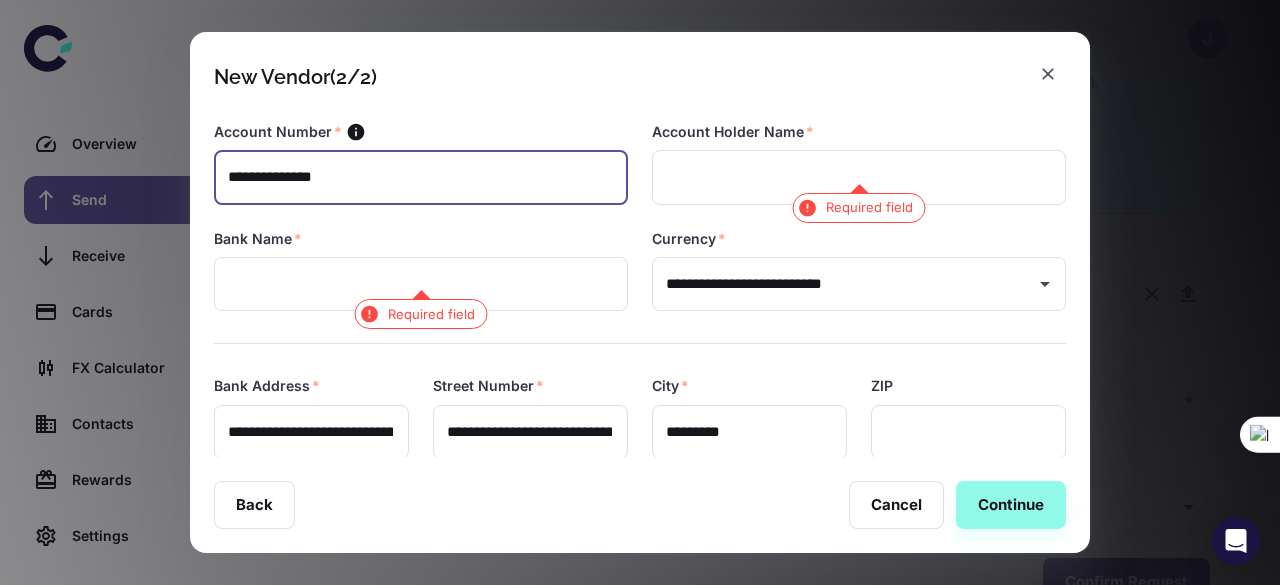 type on "**********" 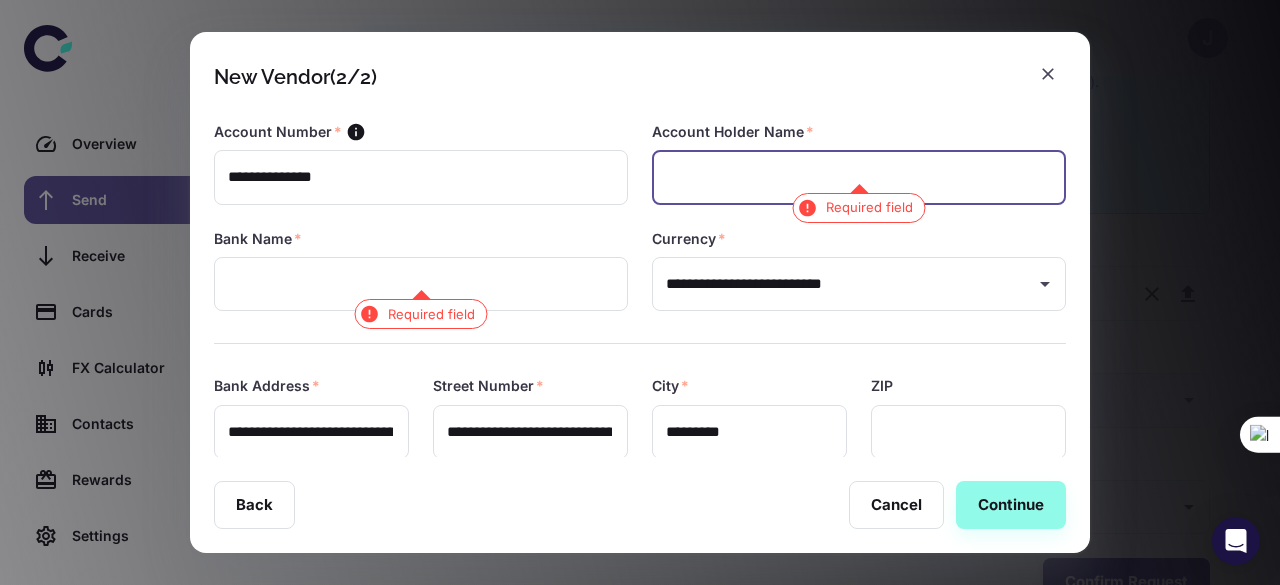 paste on "**********" 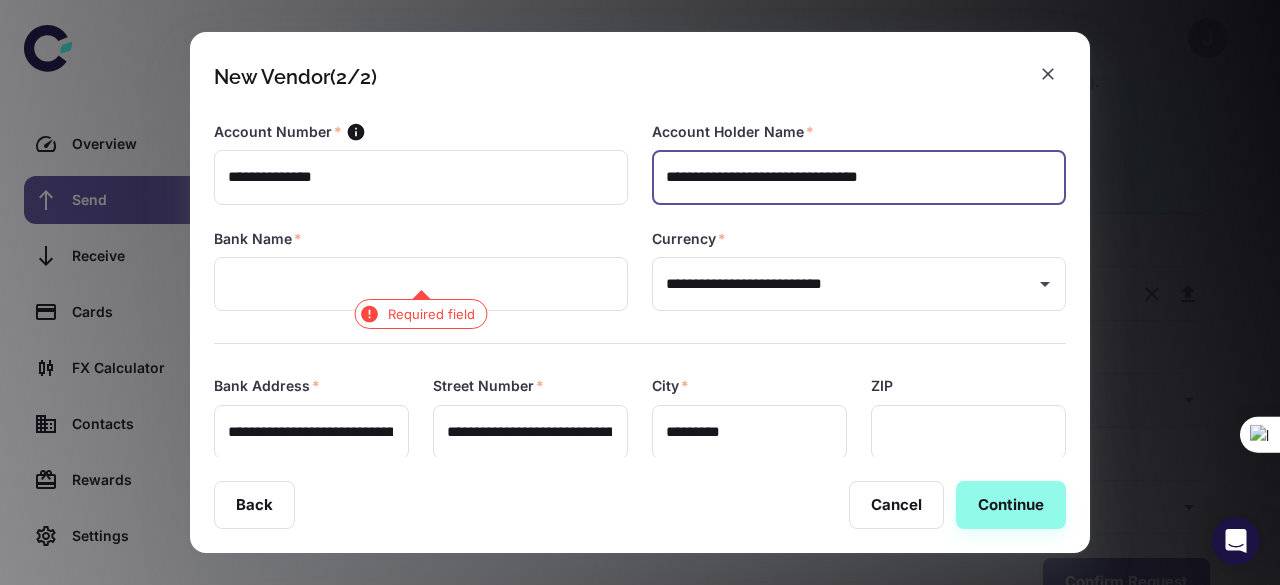 type on "**********" 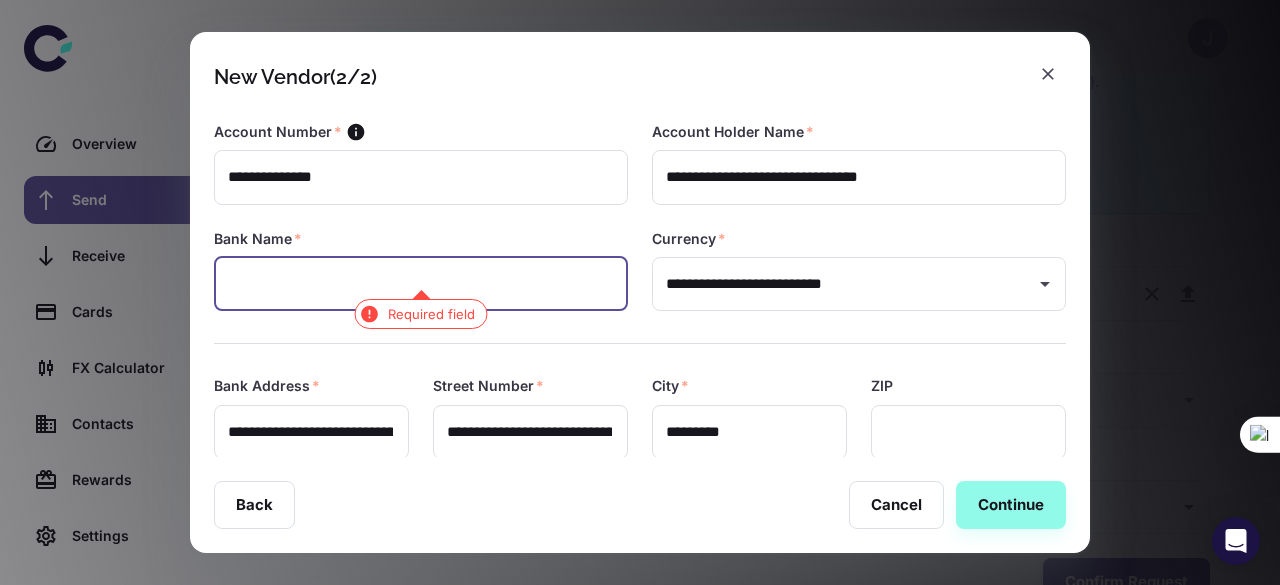 paste on "*********" 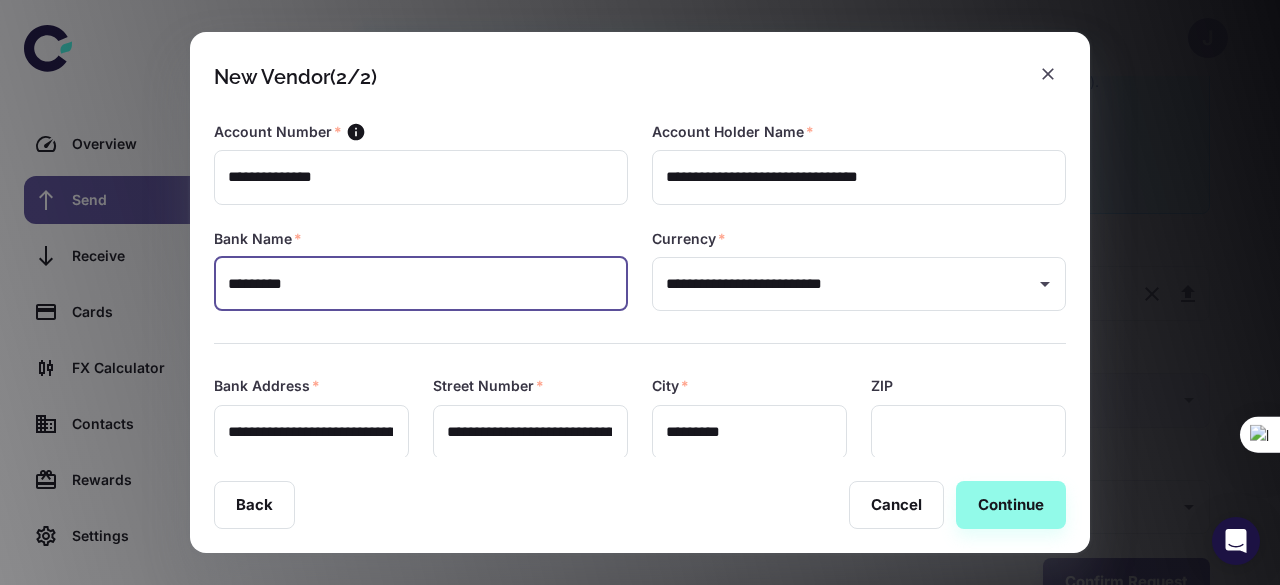 type on "*********" 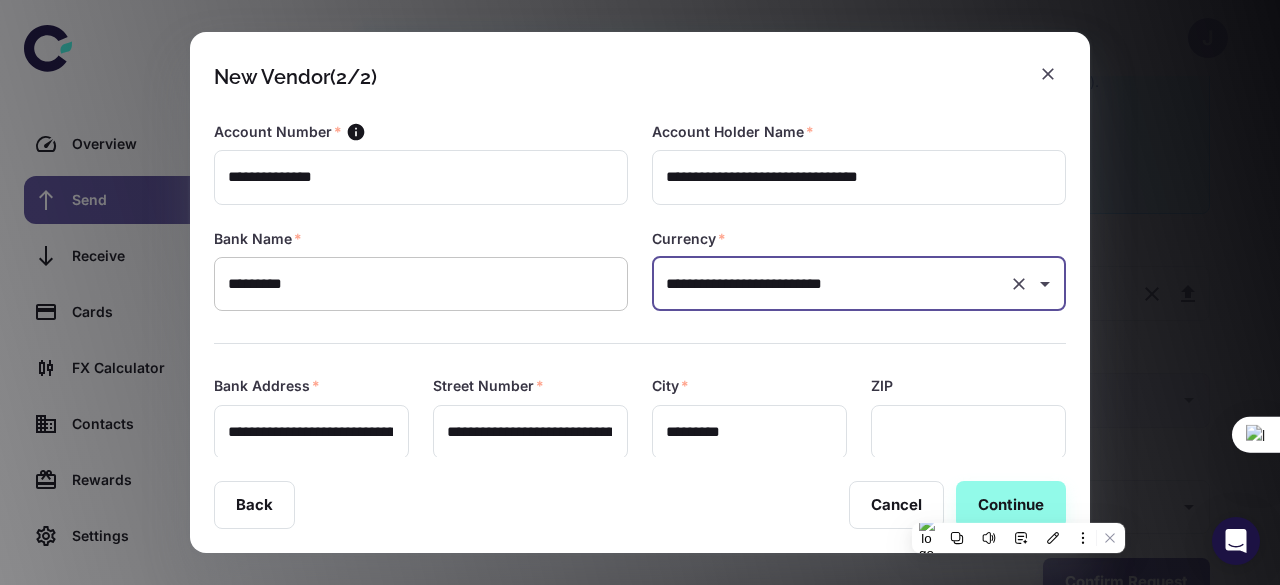 scroll, scrollTop: 1, scrollLeft: 0, axis: vertical 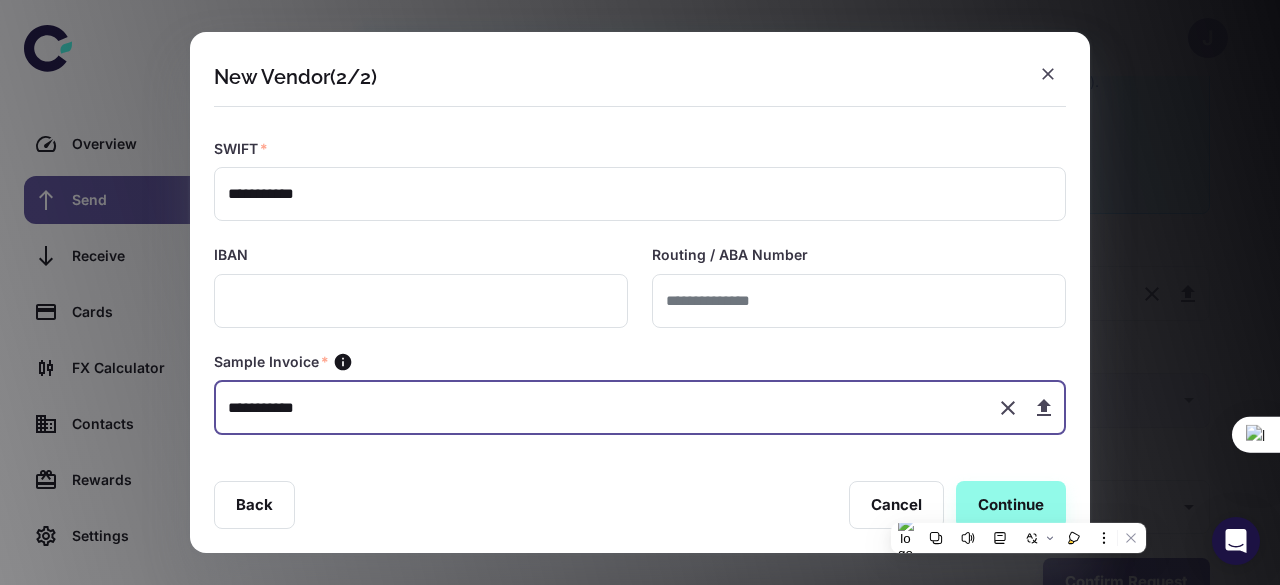 type 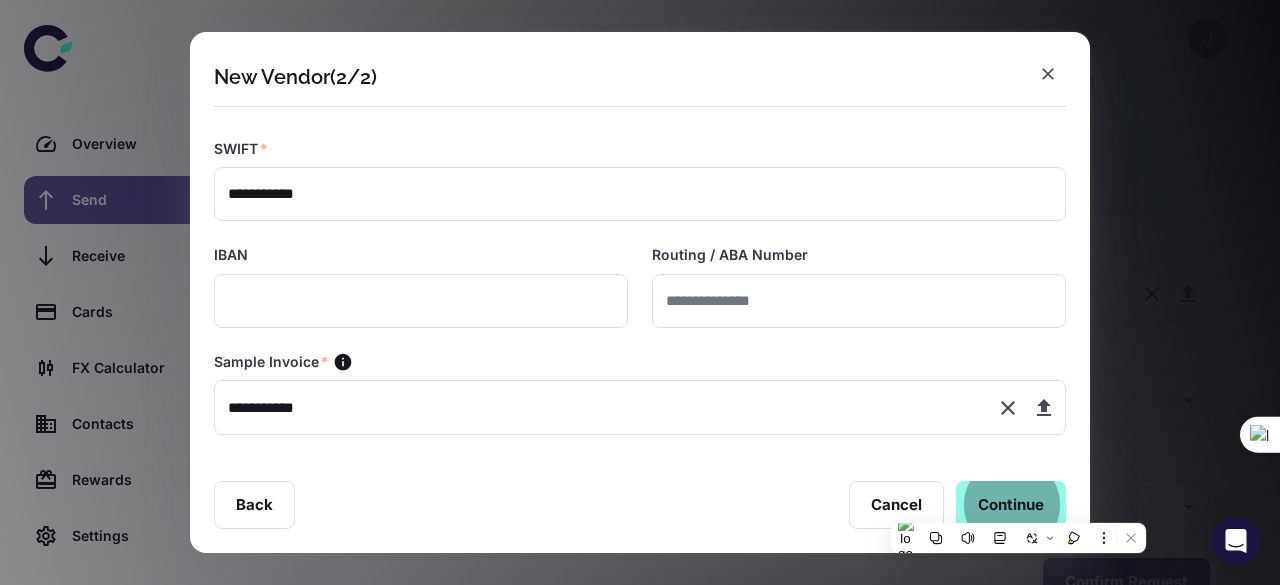 click on "Continue" at bounding box center (1011, 505) 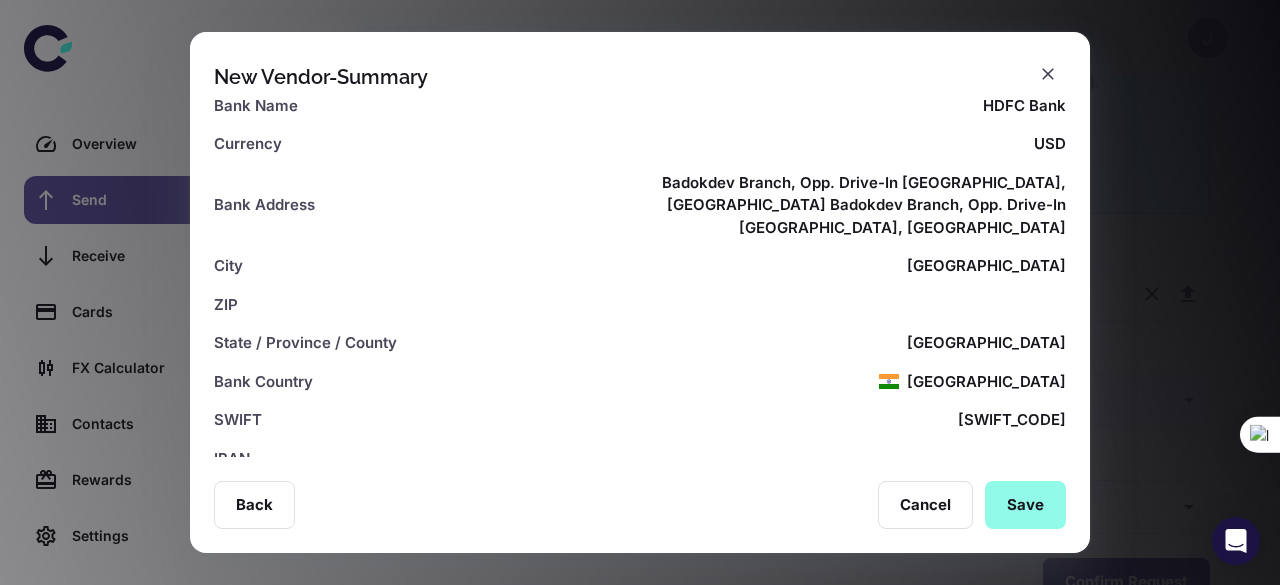 click on "Save" at bounding box center (1025, 505) 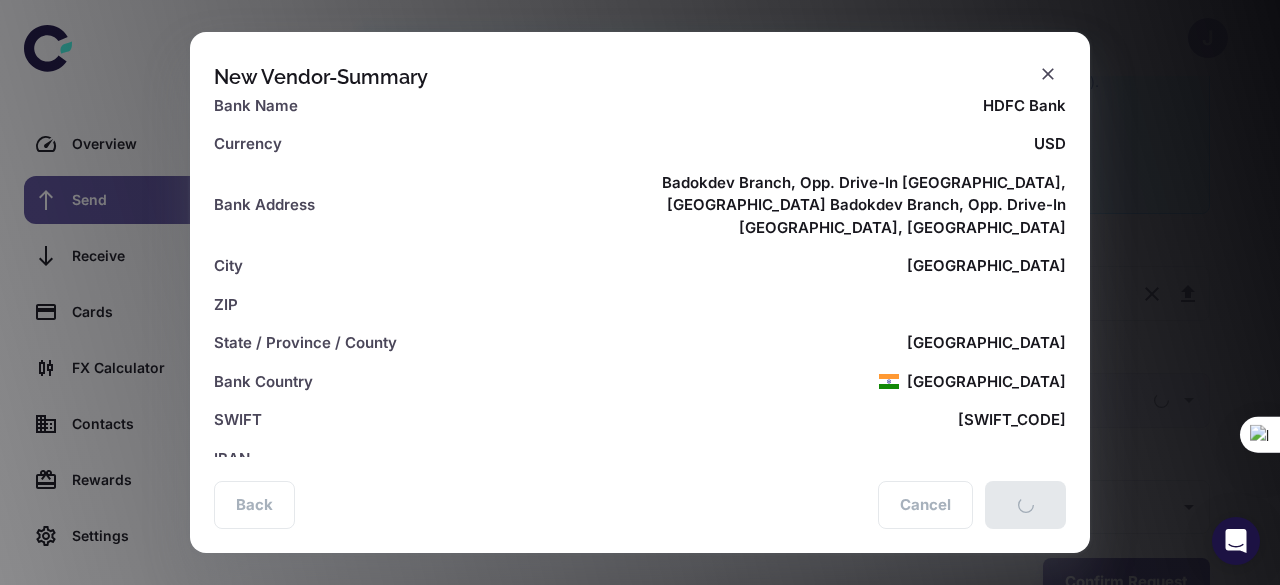 click on "New Vendor  -  Summary Vendor Legal Name SUNRISE REMEDIES PRIVAYE LIMITED Vendor Corporate ID / VAT Vendor Industry Pharmaceuticals Vendor Address Block No.: 2244, Opp.Sha Alloys,   Block 2244 City GUJARAT State / Province / County GUJARAT Country India Vendor Contact Email contact@sunriseremedies.com Vendor Phone +91 - 9725502313 Account Number 00492560005465 Account Holder Name SUNRISE REMEDIES PRIVAYE LIMITED Bank Name HDFC Bank Currency USD Bank Address  Badokdev Branch, Opp. Drive-In  Theatre, Ahmedabad    Badokdev Branch, Opp. Drive-In  Theatre, Ahmedabad City Ahmedabad ZIP State / Province / County Ahmedabad Bank Country India SWIFT HDFCINBBAHM IBAN Routing / ABA Number Sample Invoice SUNRISE.pdf Back Cancel   Save" at bounding box center (640, 292) 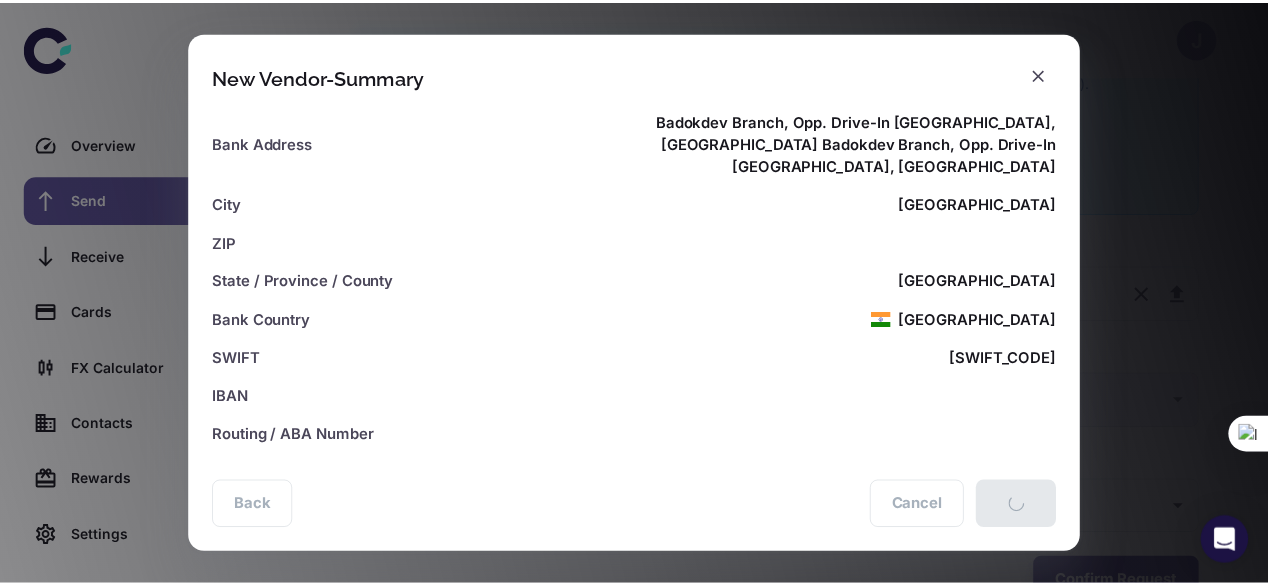 scroll, scrollTop: 582, scrollLeft: 0, axis: vertical 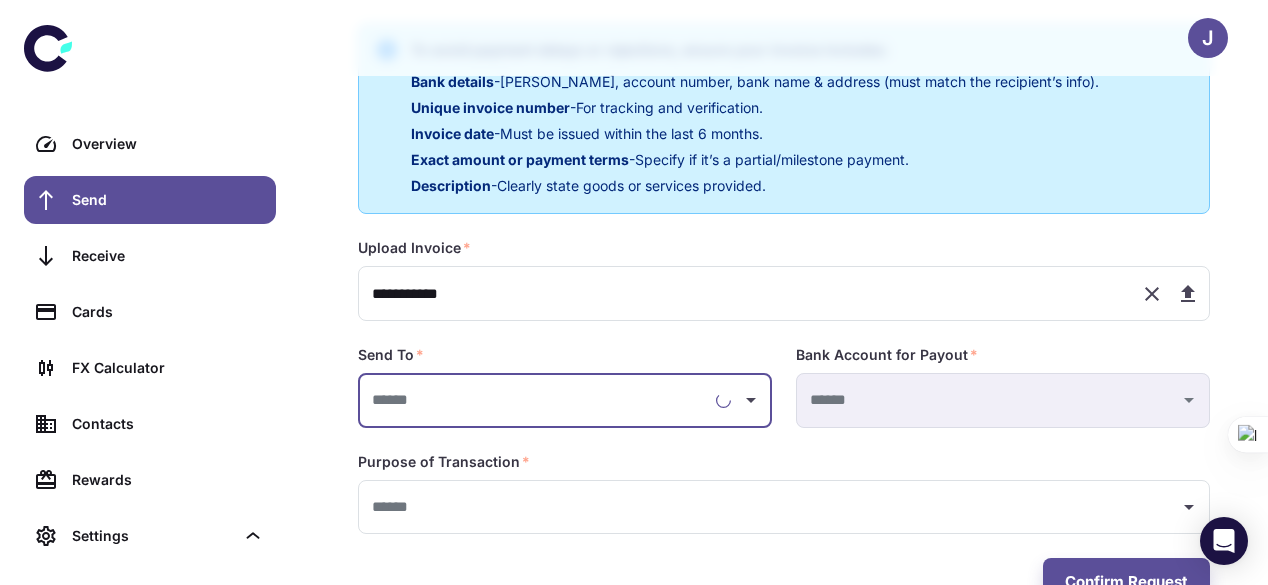 type on "**********" 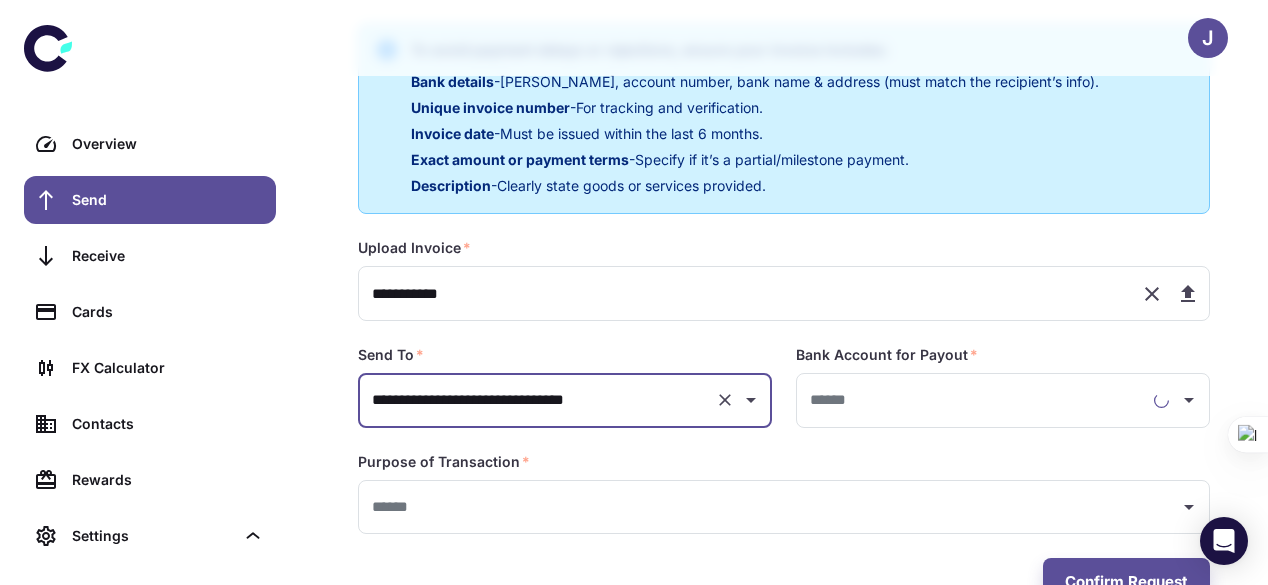 type on "**********" 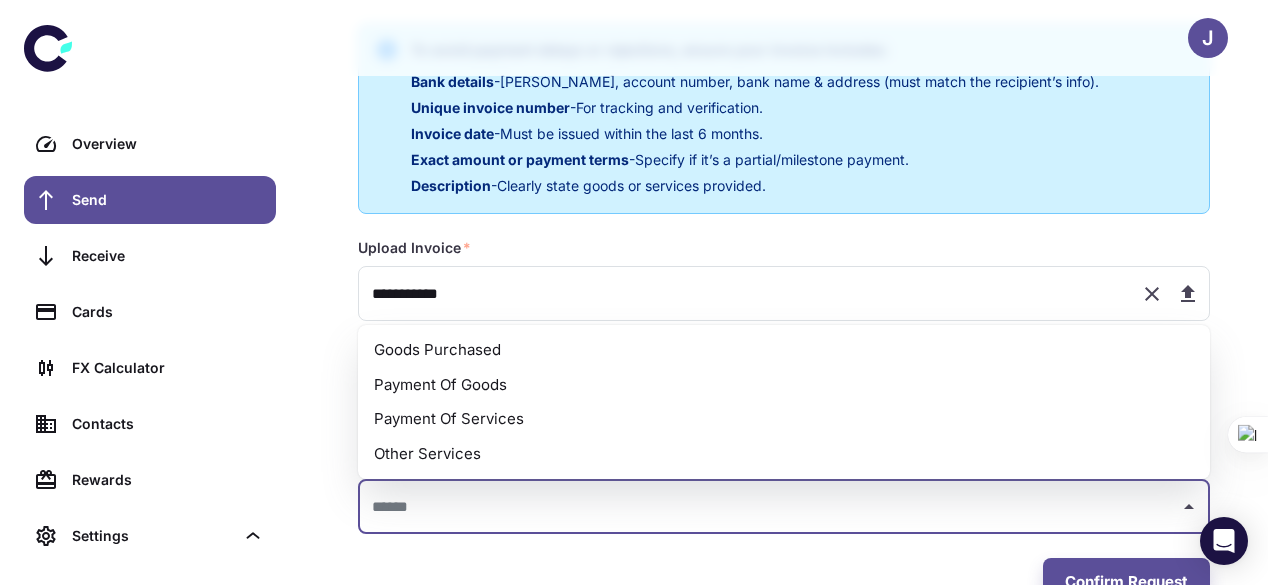 click at bounding box center [769, 507] 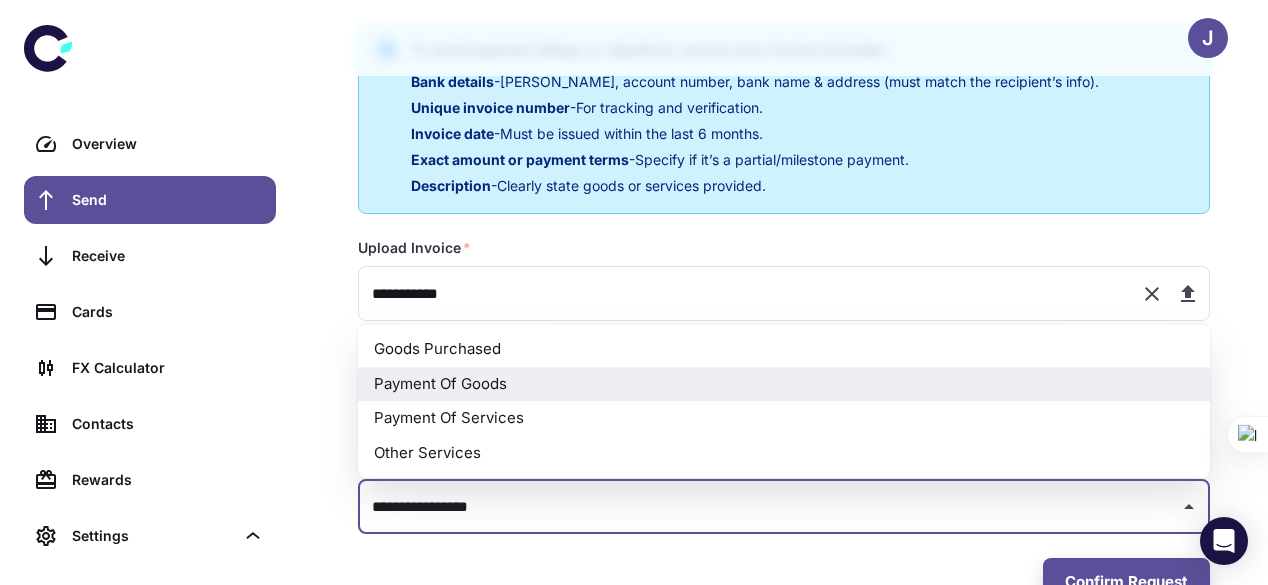 scroll, scrollTop: 481, scrollLeft: 0, axis: vertical 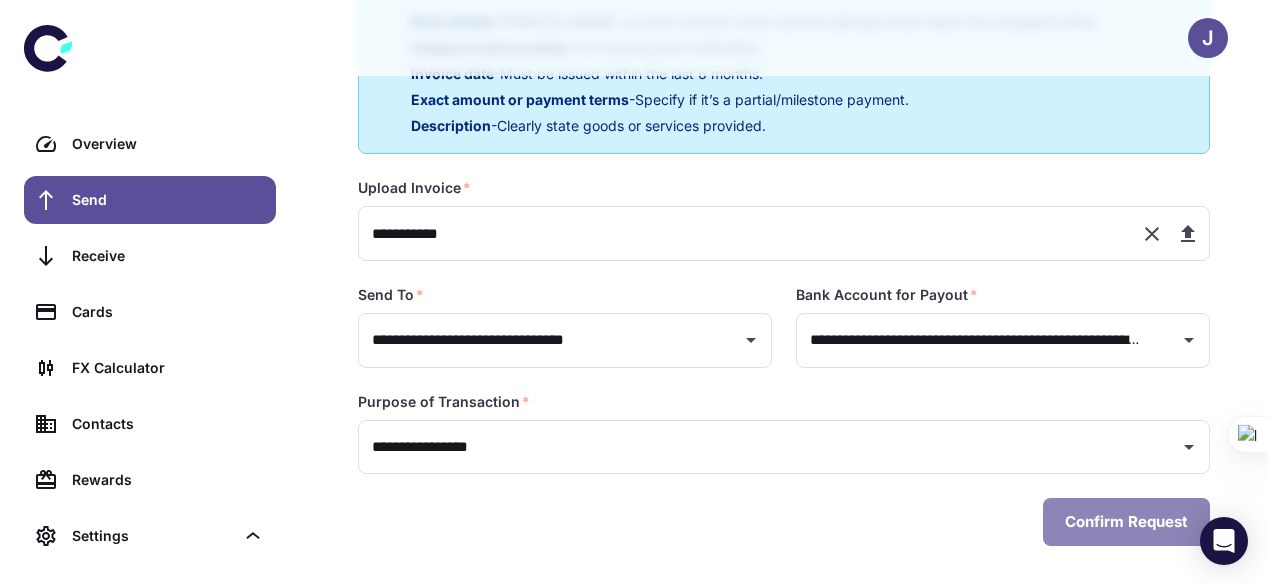 click on "Confirm Request" at bounding box center (1126, 522) 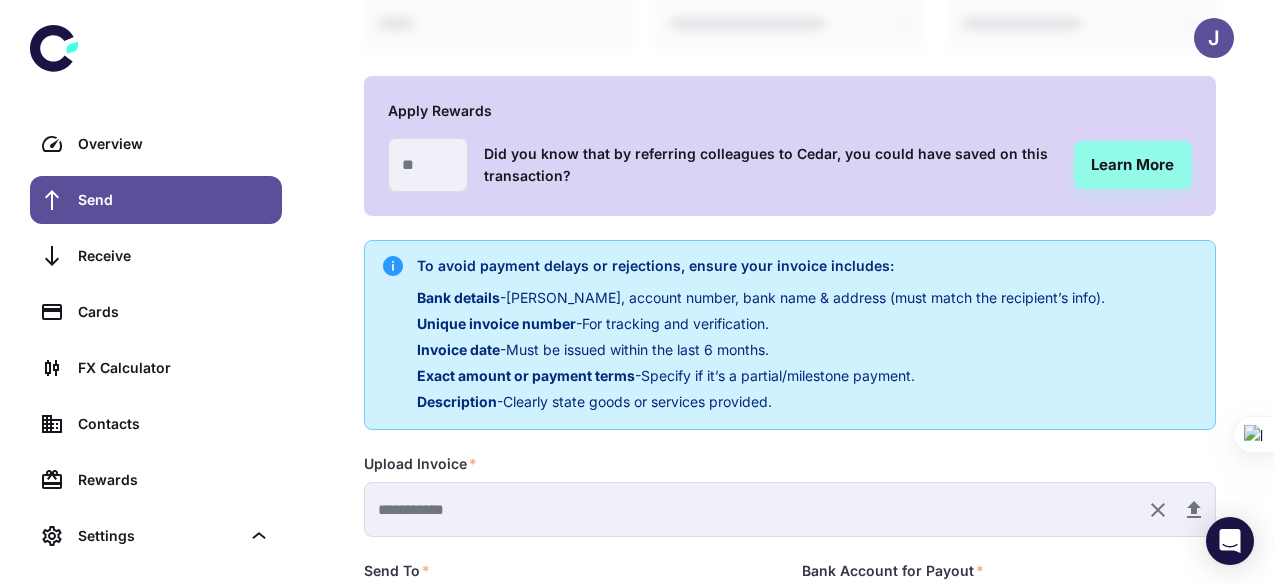 scroll, scrollTop: 73, scrollLeft: 0, axis: vertical 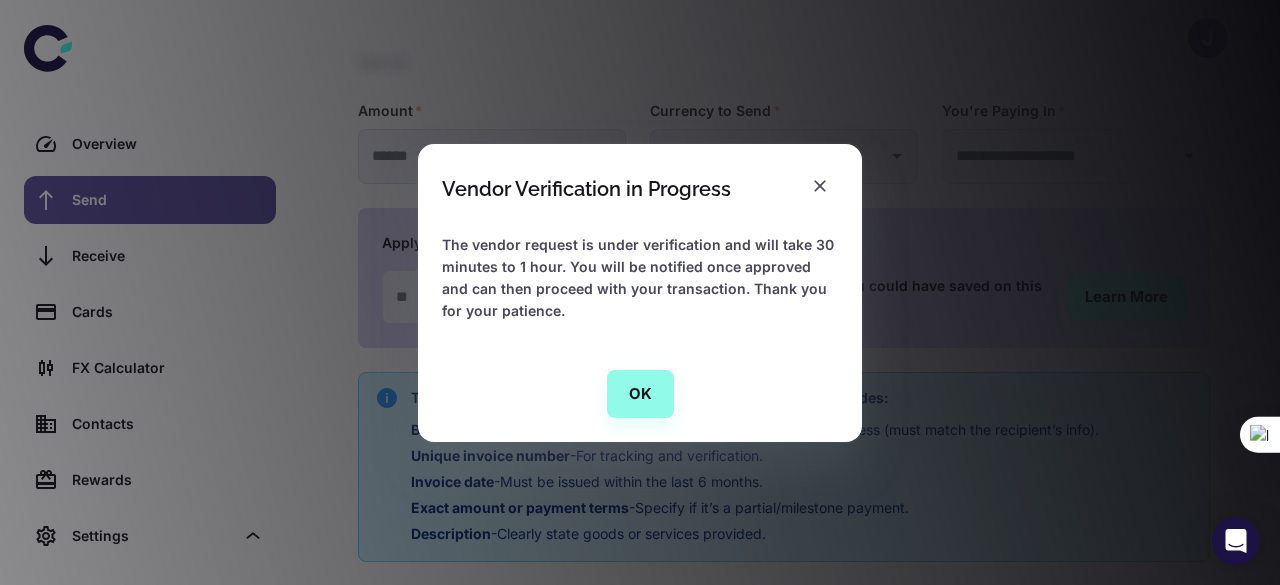 click on "**********" at bounding box center (640, 219) 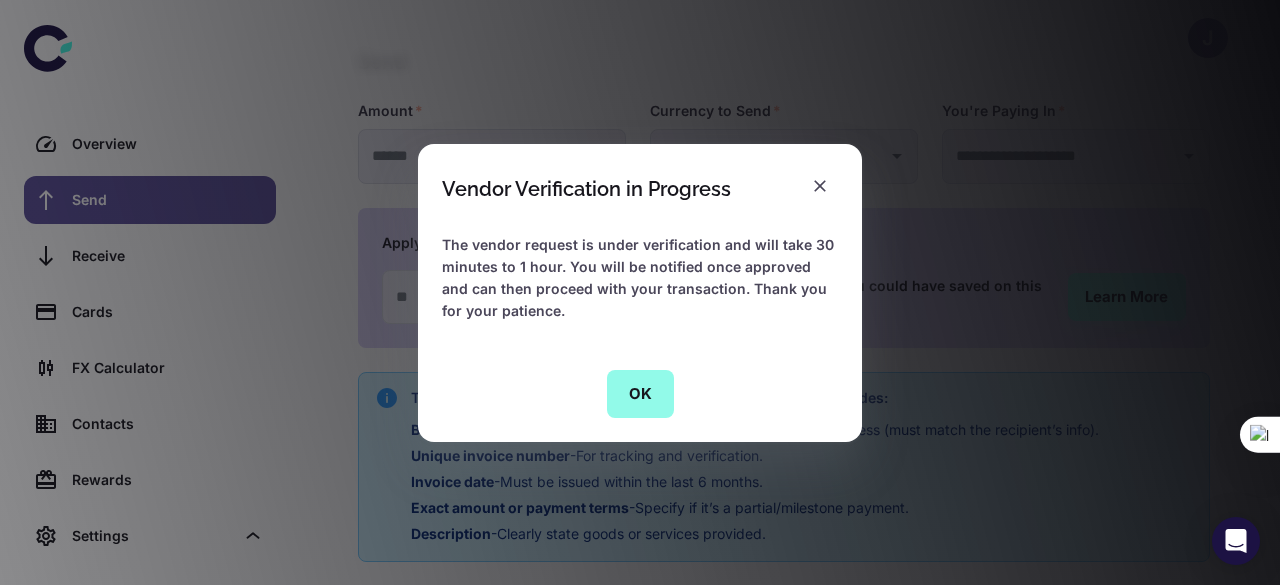 click on "OK" at bounding box center (640, 394) 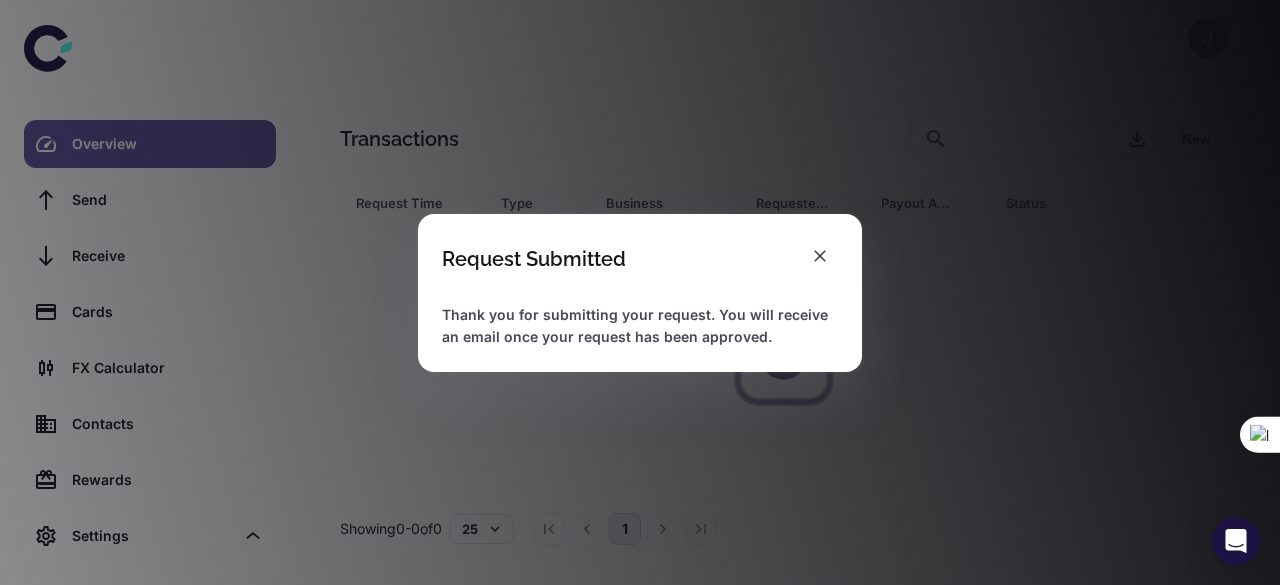 scroll, scrollTop: 0, scrollLeft: 0, axis: both 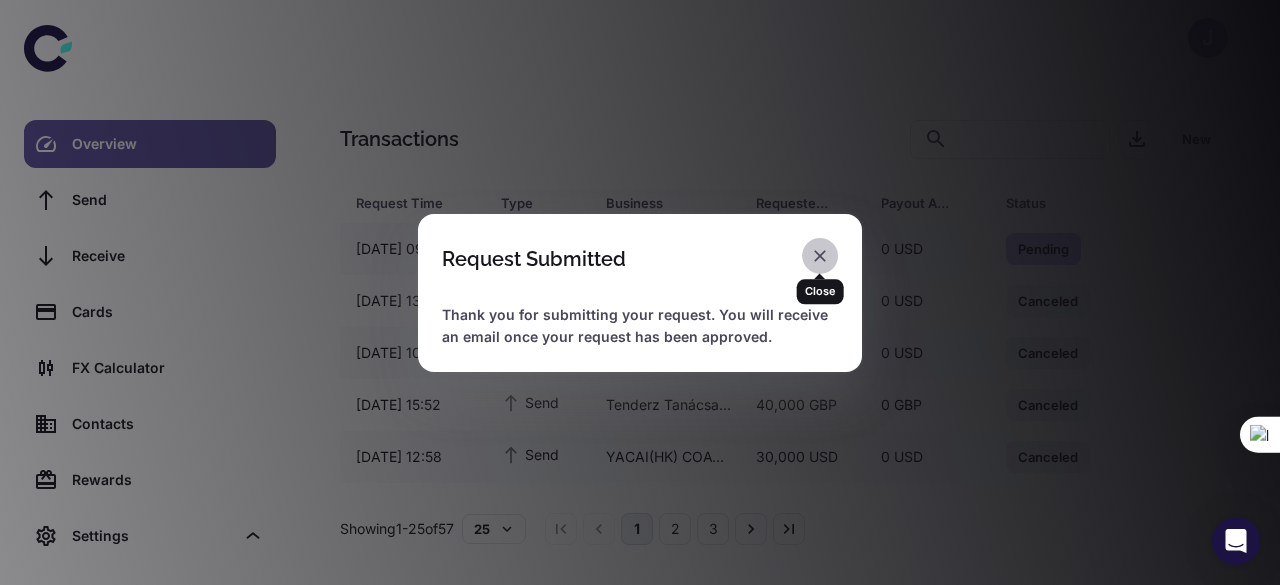 click 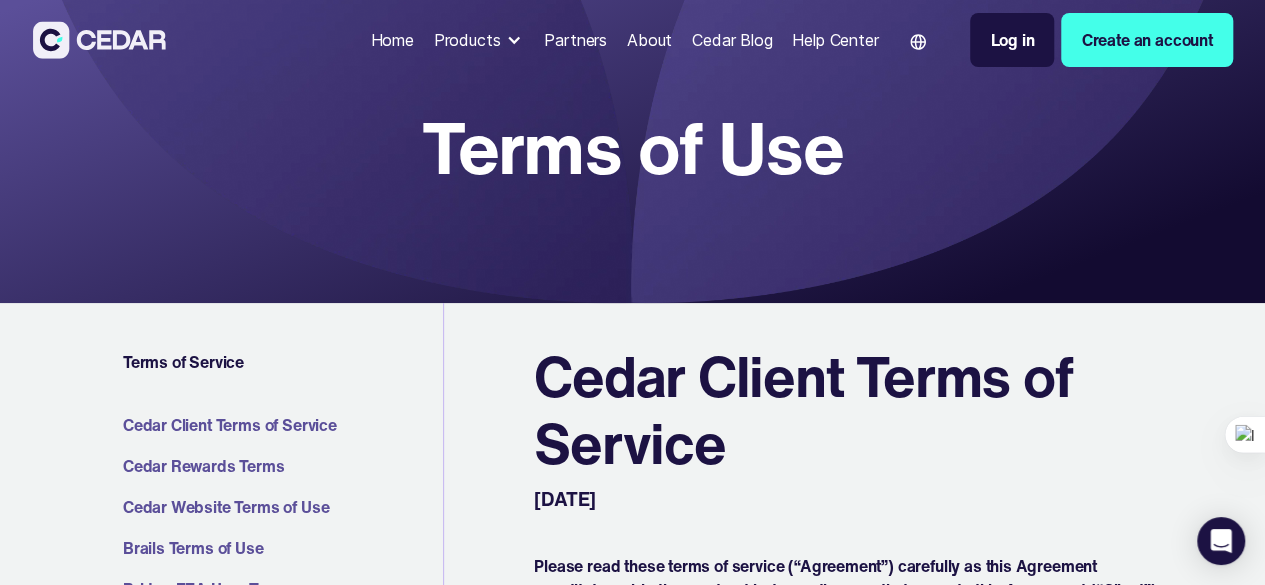 scroll, scrollTop: 0, scrollLeft: 0, axis: both 